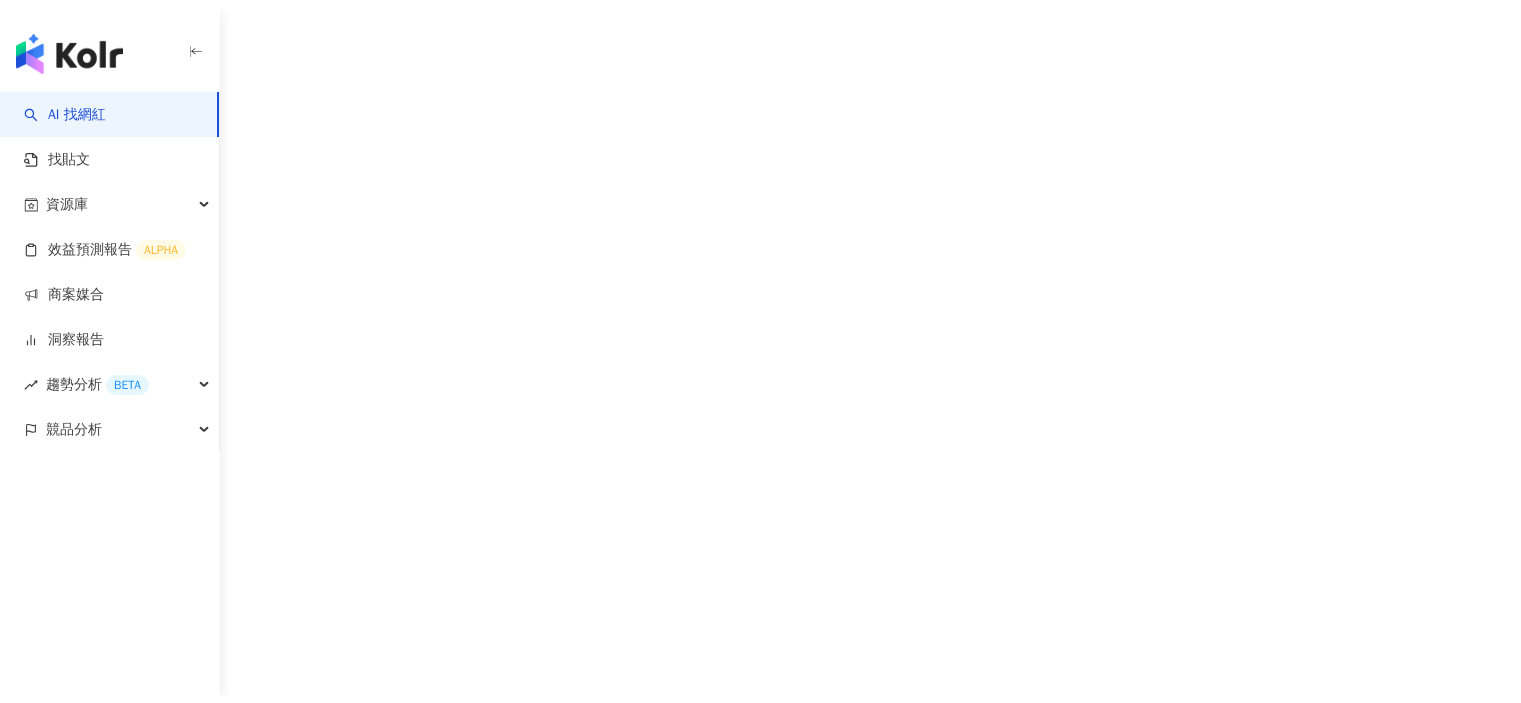 scroll, scrollTop: 0, scrollLeft: 0, axis: both 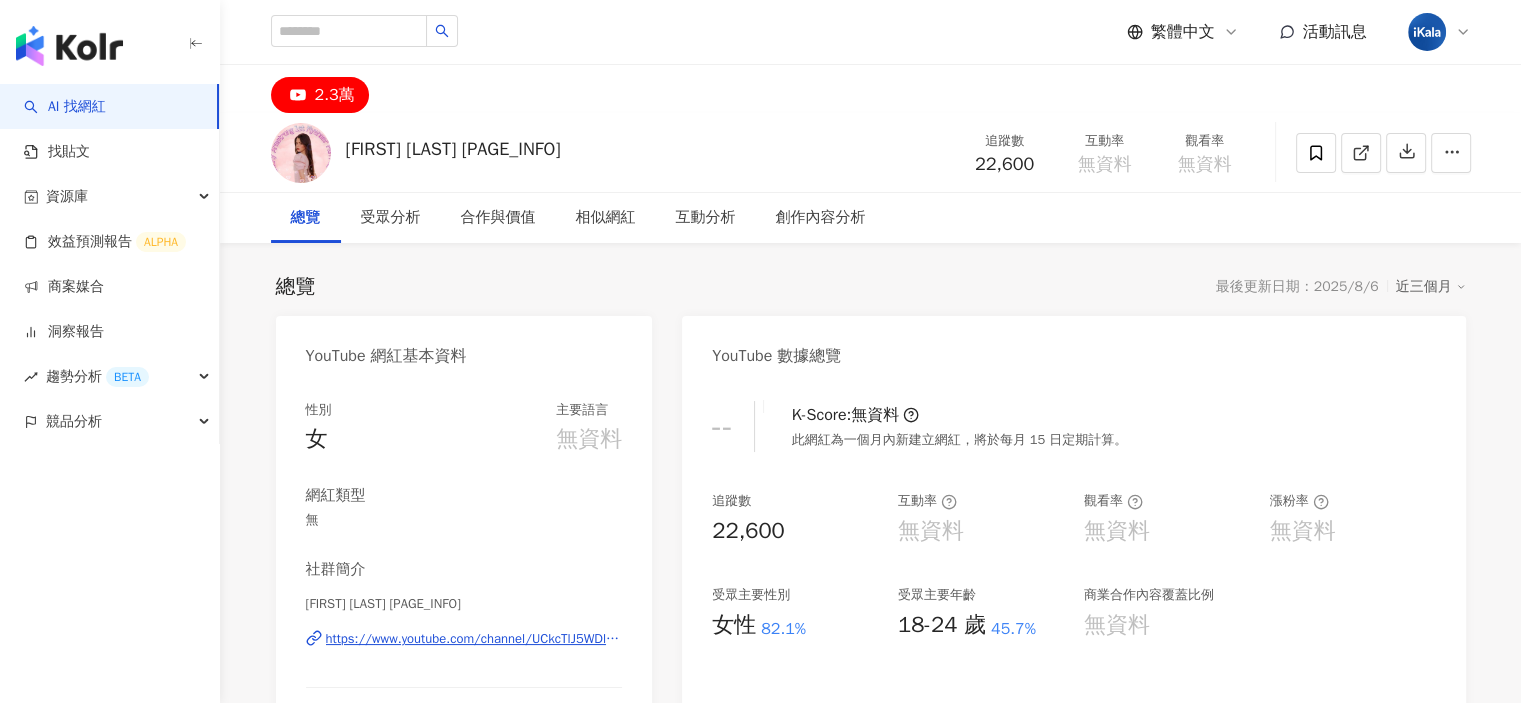 click at bounding box center (69, 46) 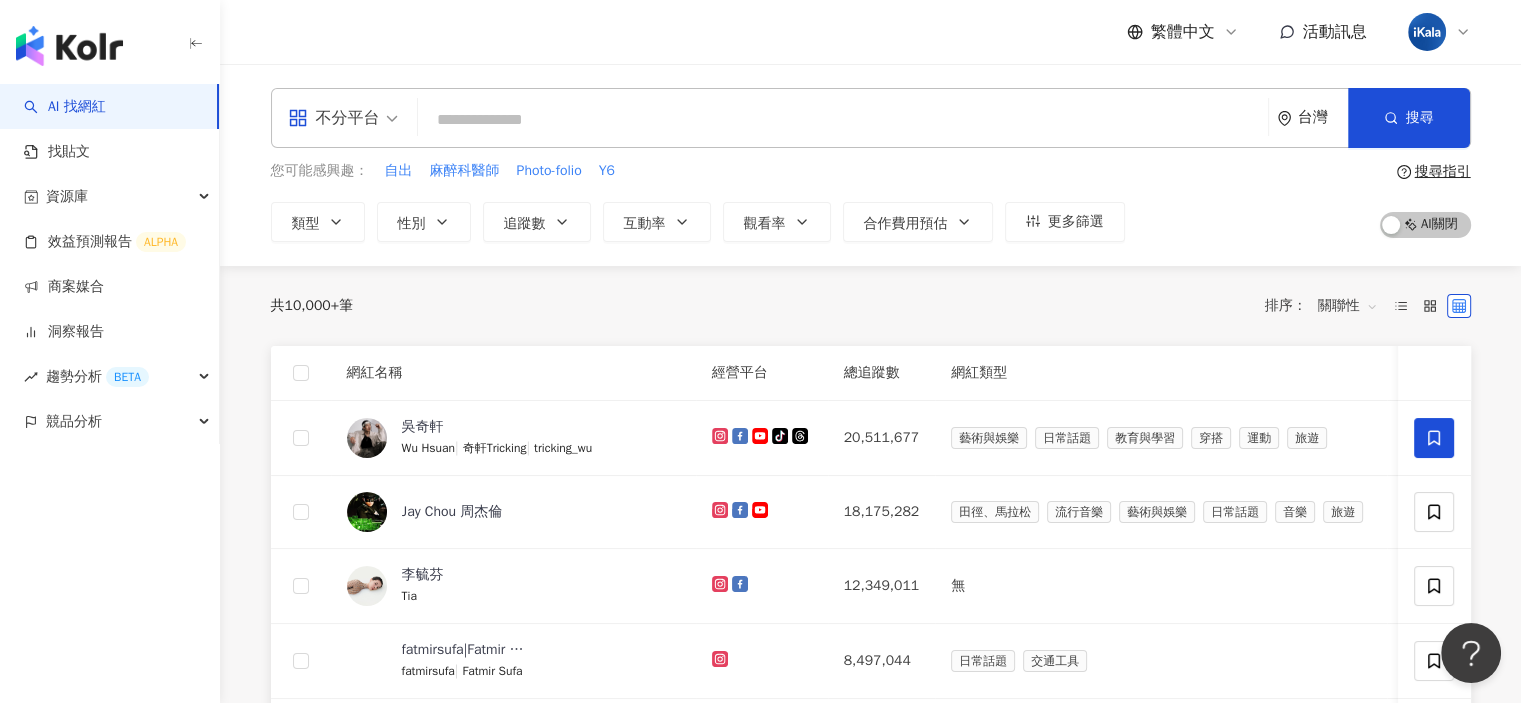 scroll, scrollTop: 0, scrollLeft: 0, axis: both 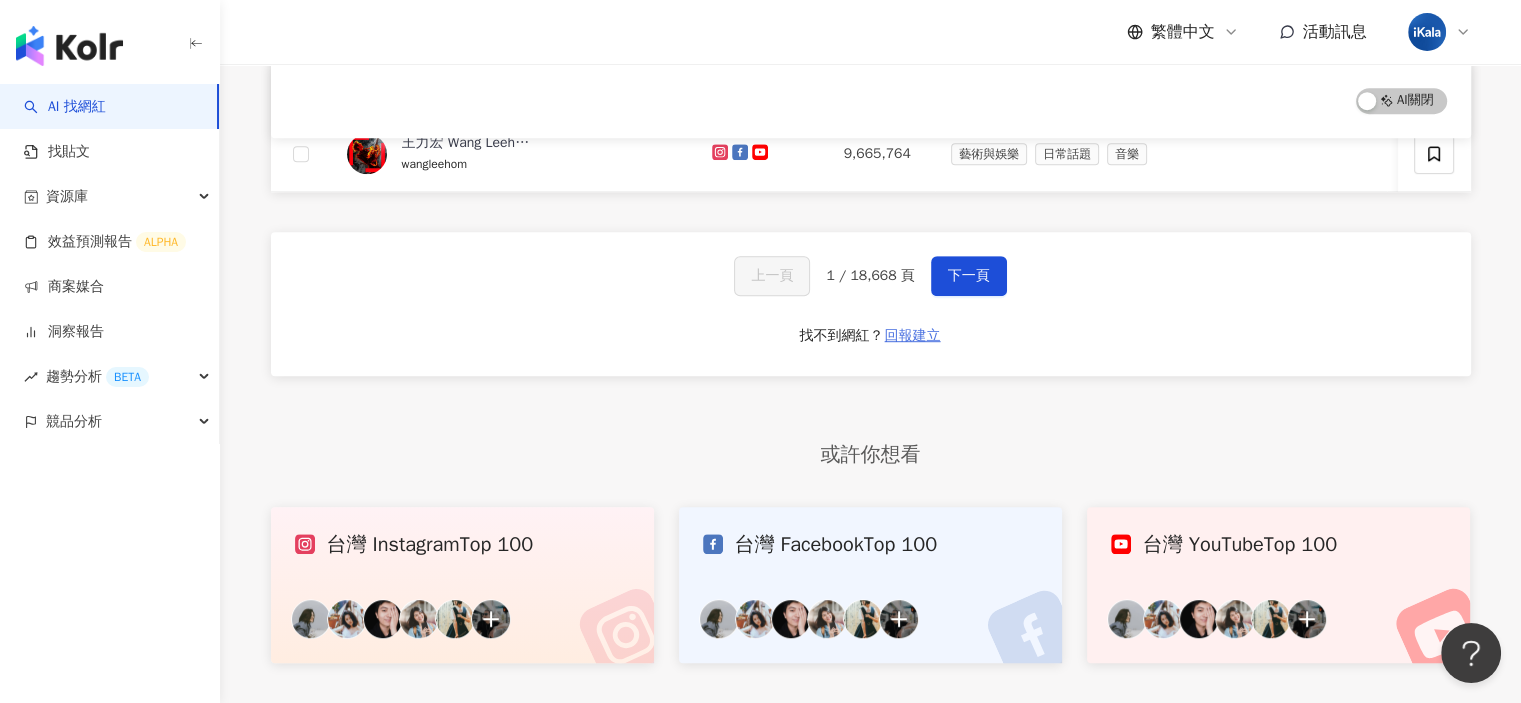 click on "回報建立" at bounding box center [913, 336] 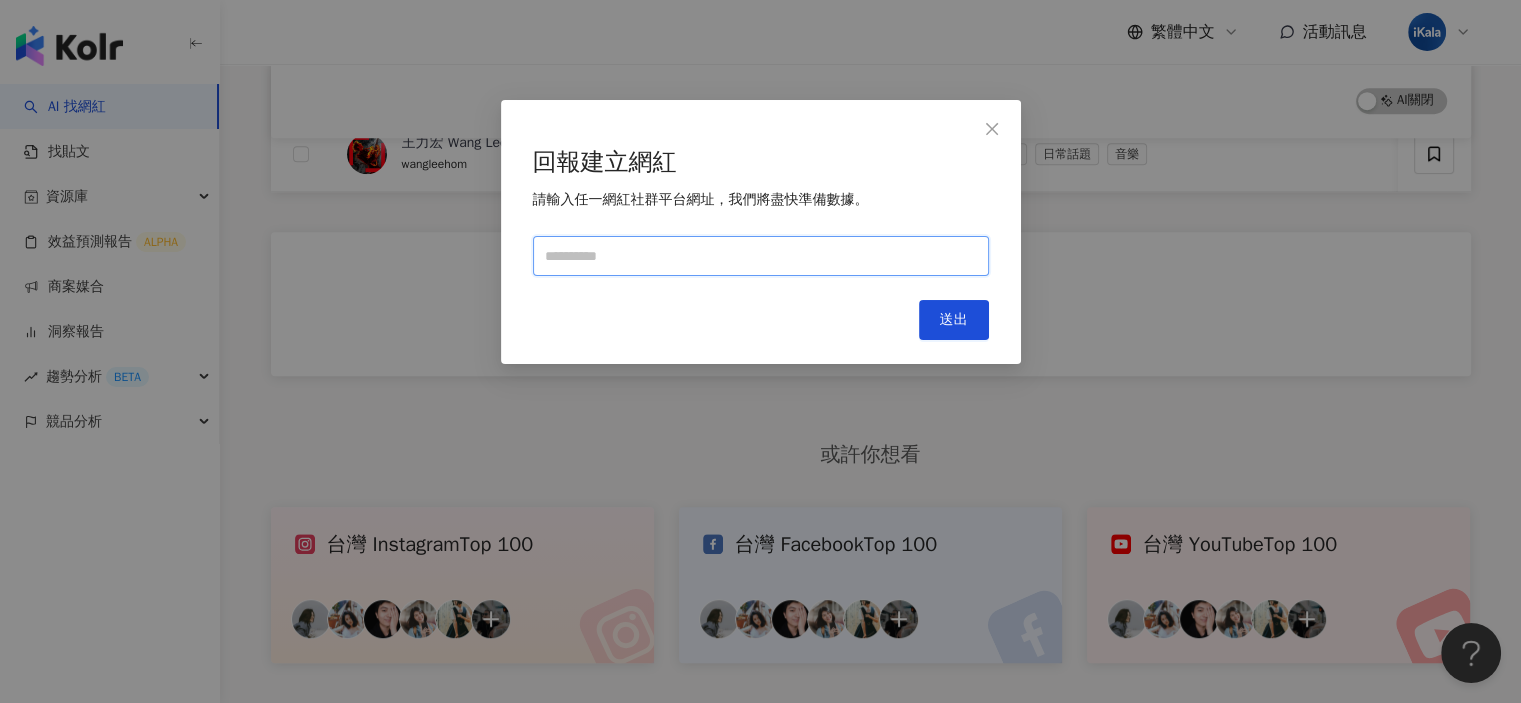 click at bounding box center [761, 256] 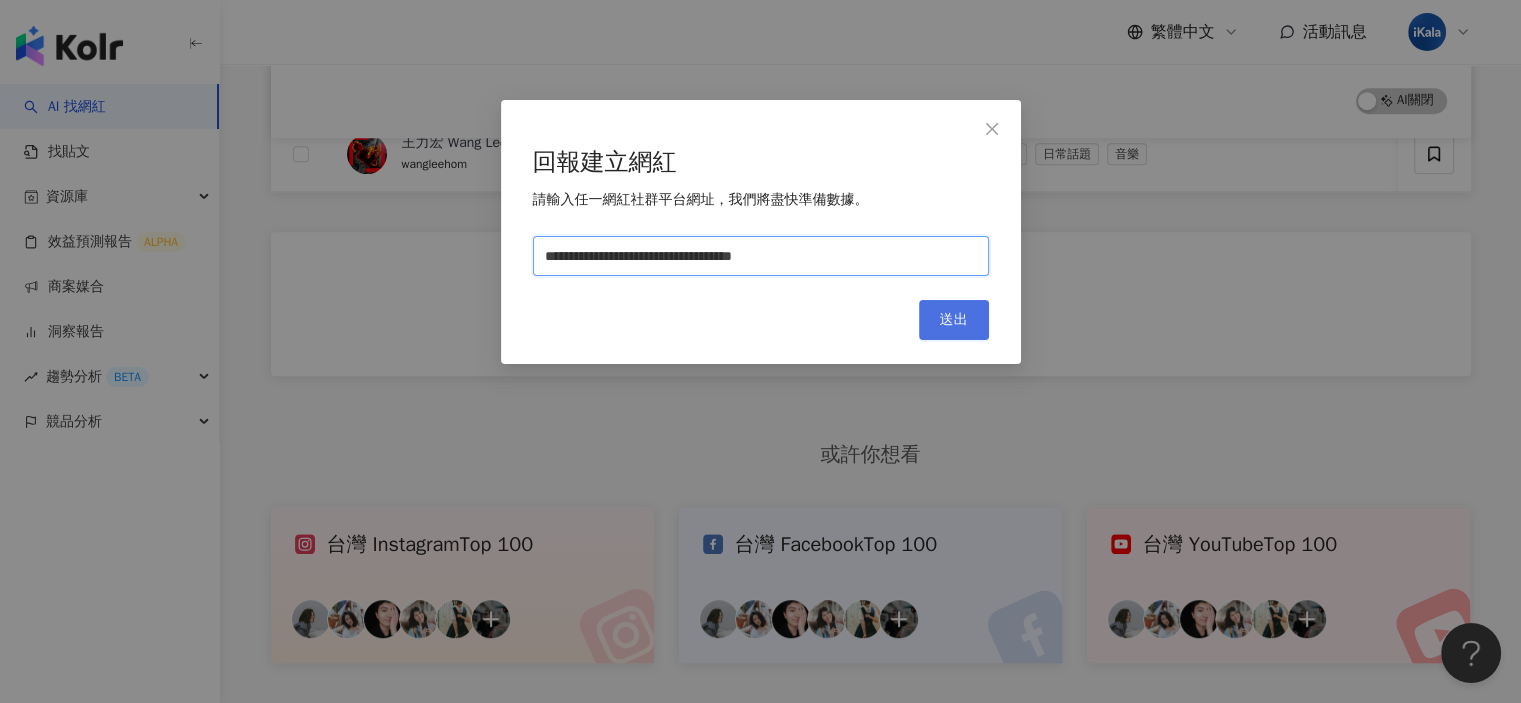 type on "**********" 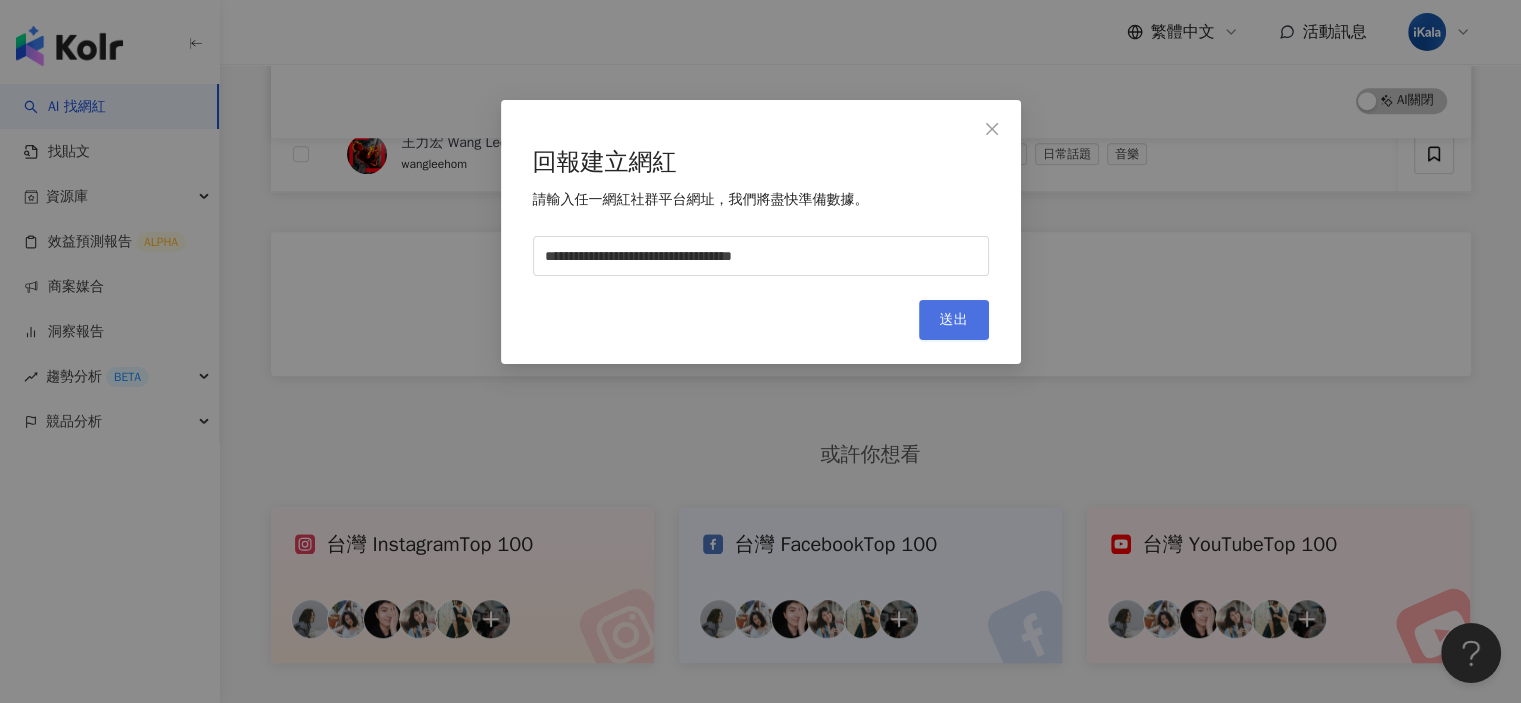 click on "送出" at bounding box center [954, 320] 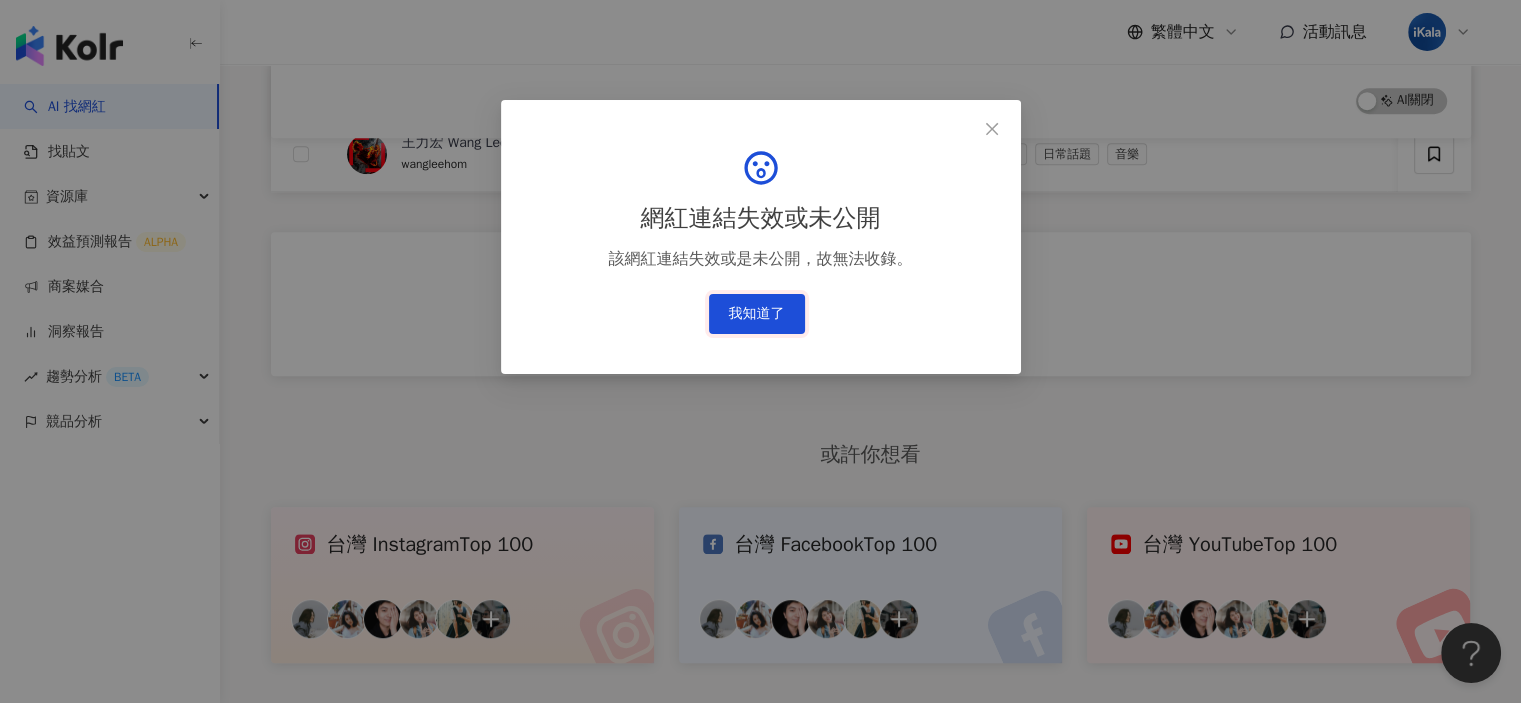 click on "我知道了" at bounding box center [757, 314] 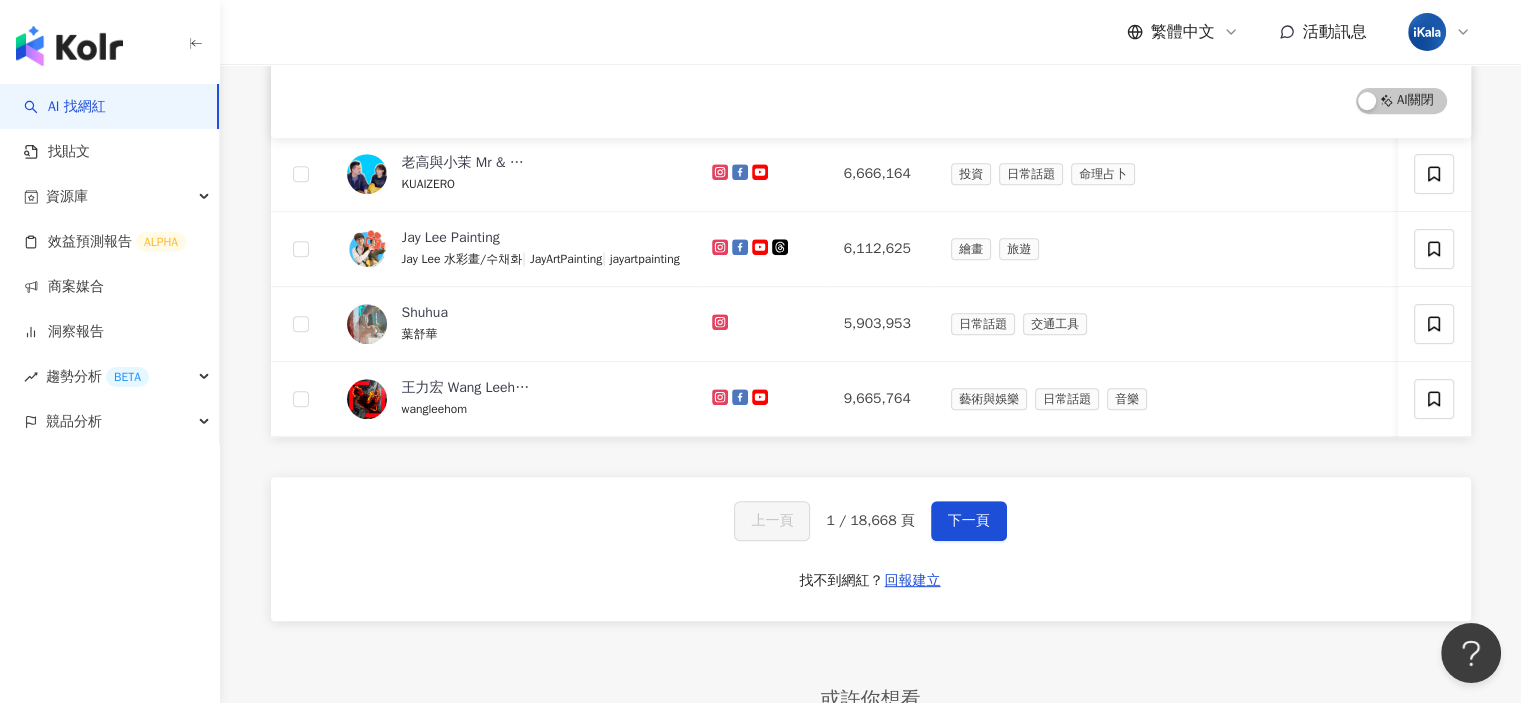 scroll, scrollTop: 1093, scrollLeft: 0, axis: vertical 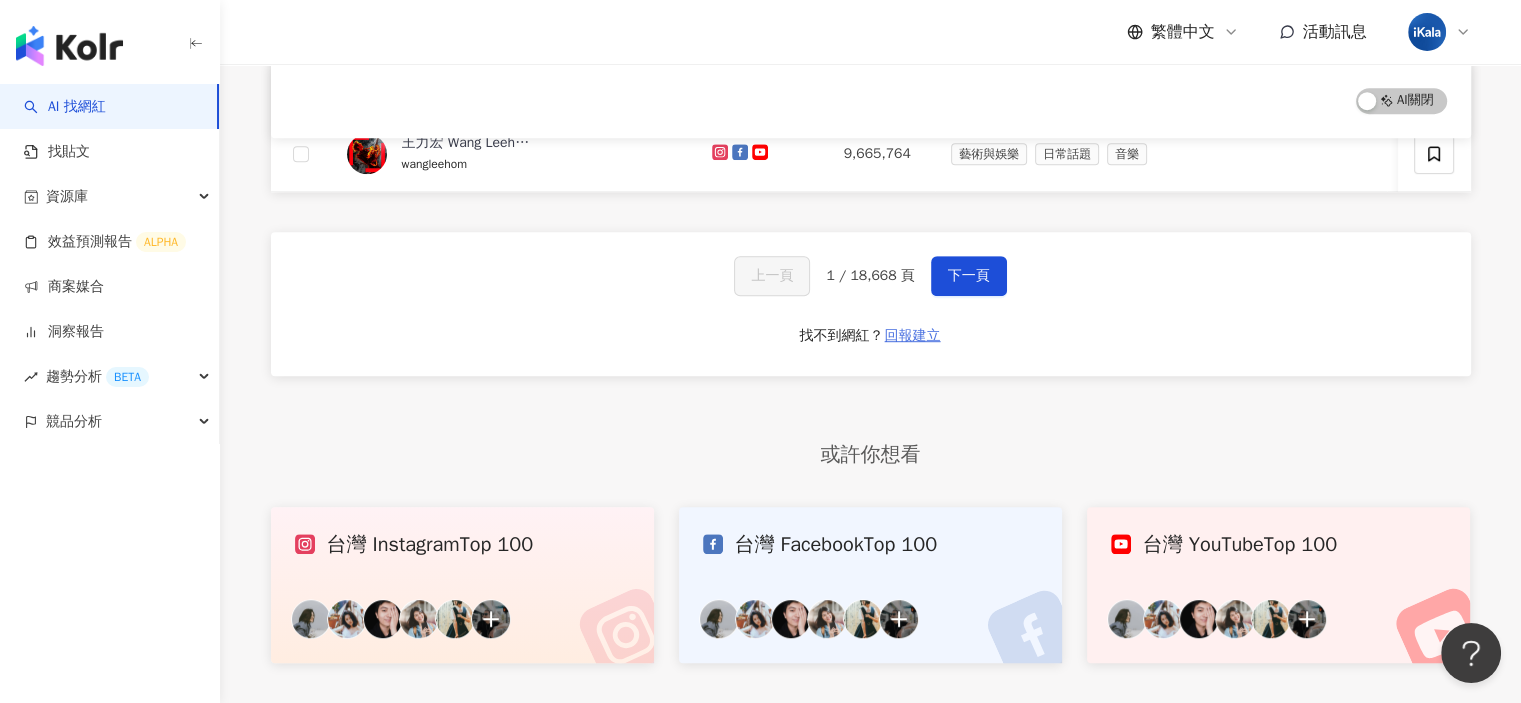 click on "回報建立" at bounding box center [913, 336] 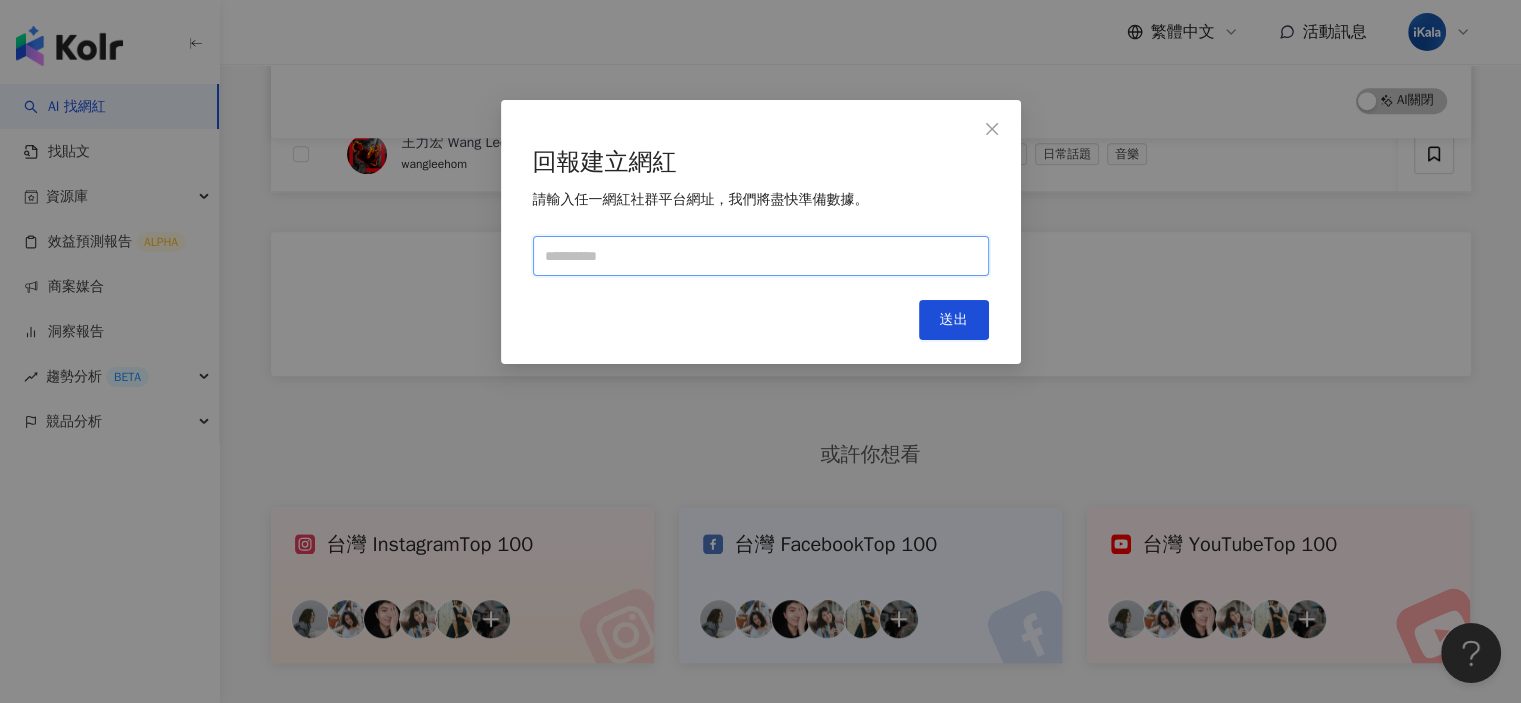 click at bounding box center [761, 256] 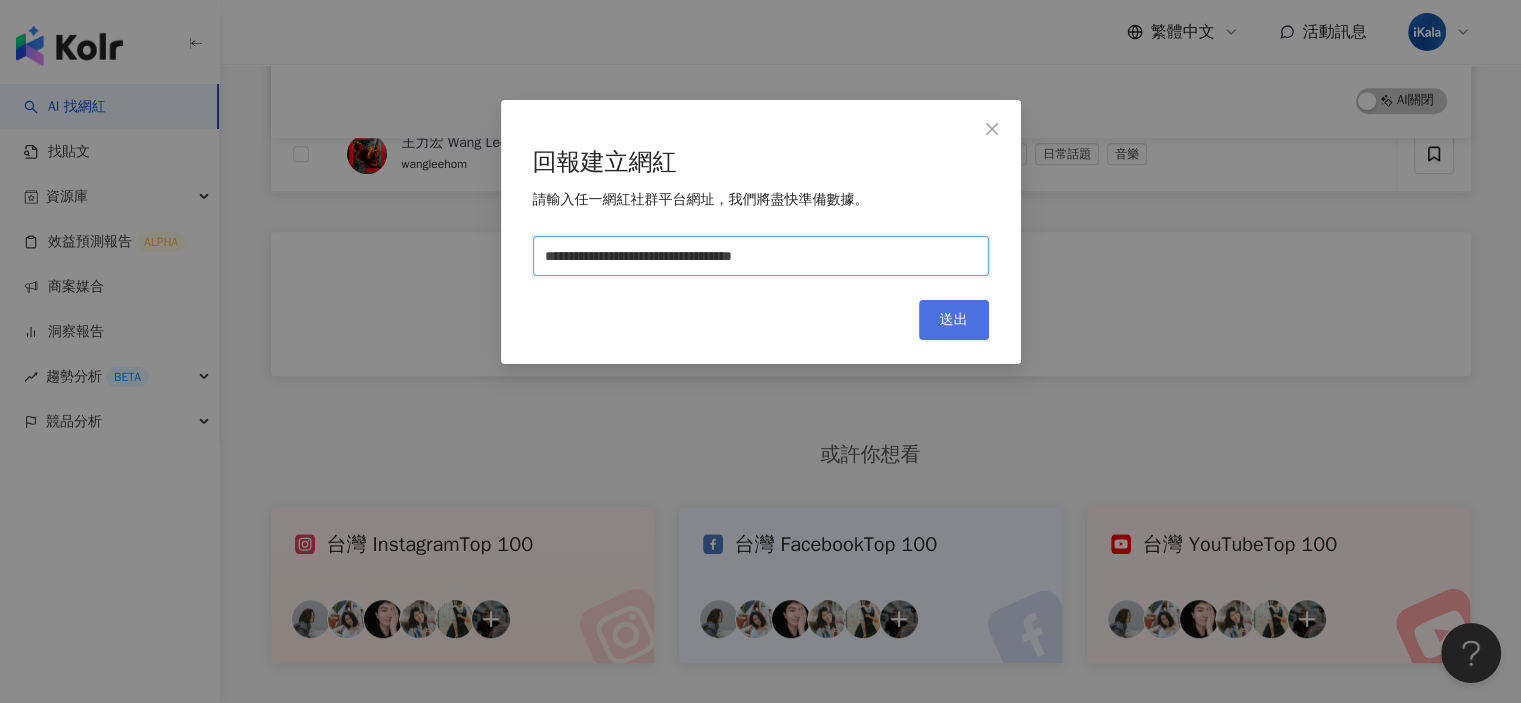 type on "**********" 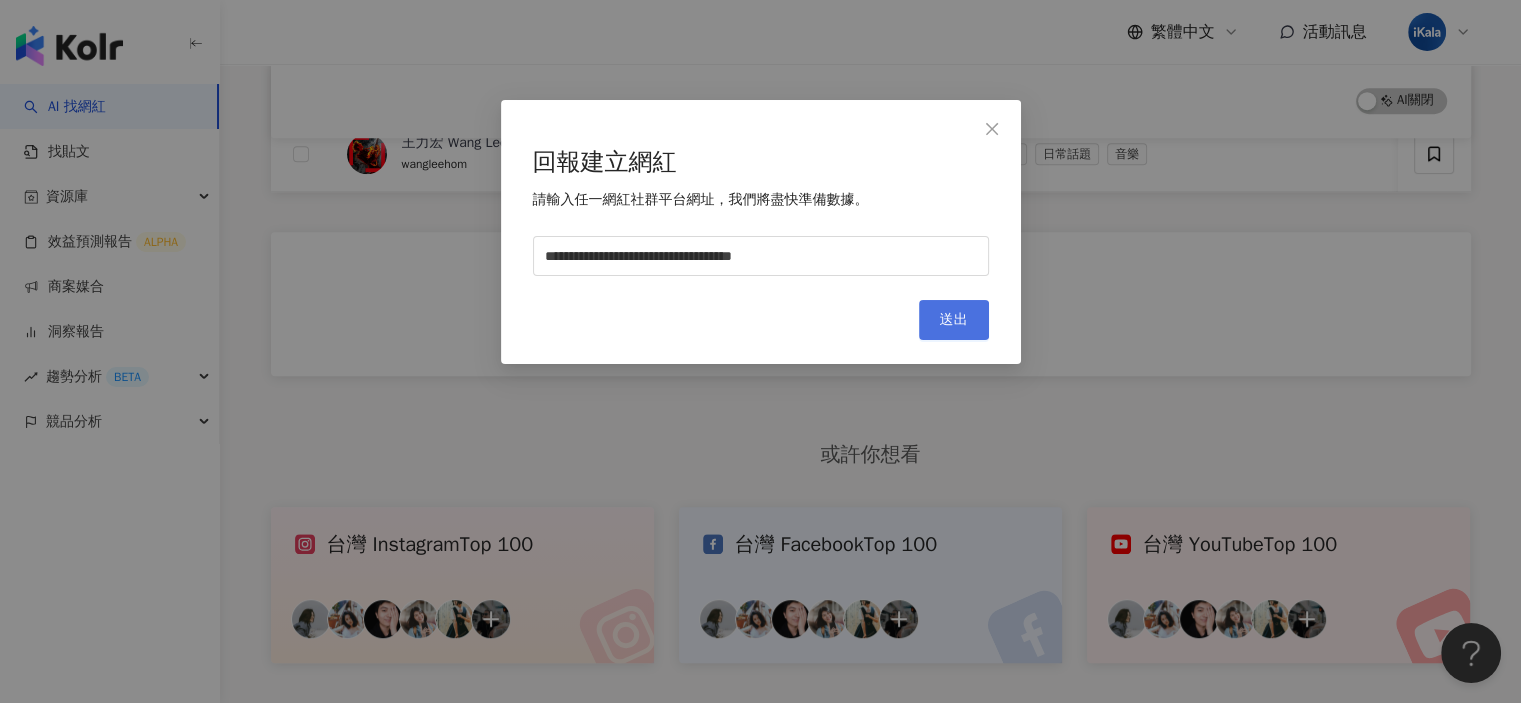 click on "送出" at bounding box center [954, 320] 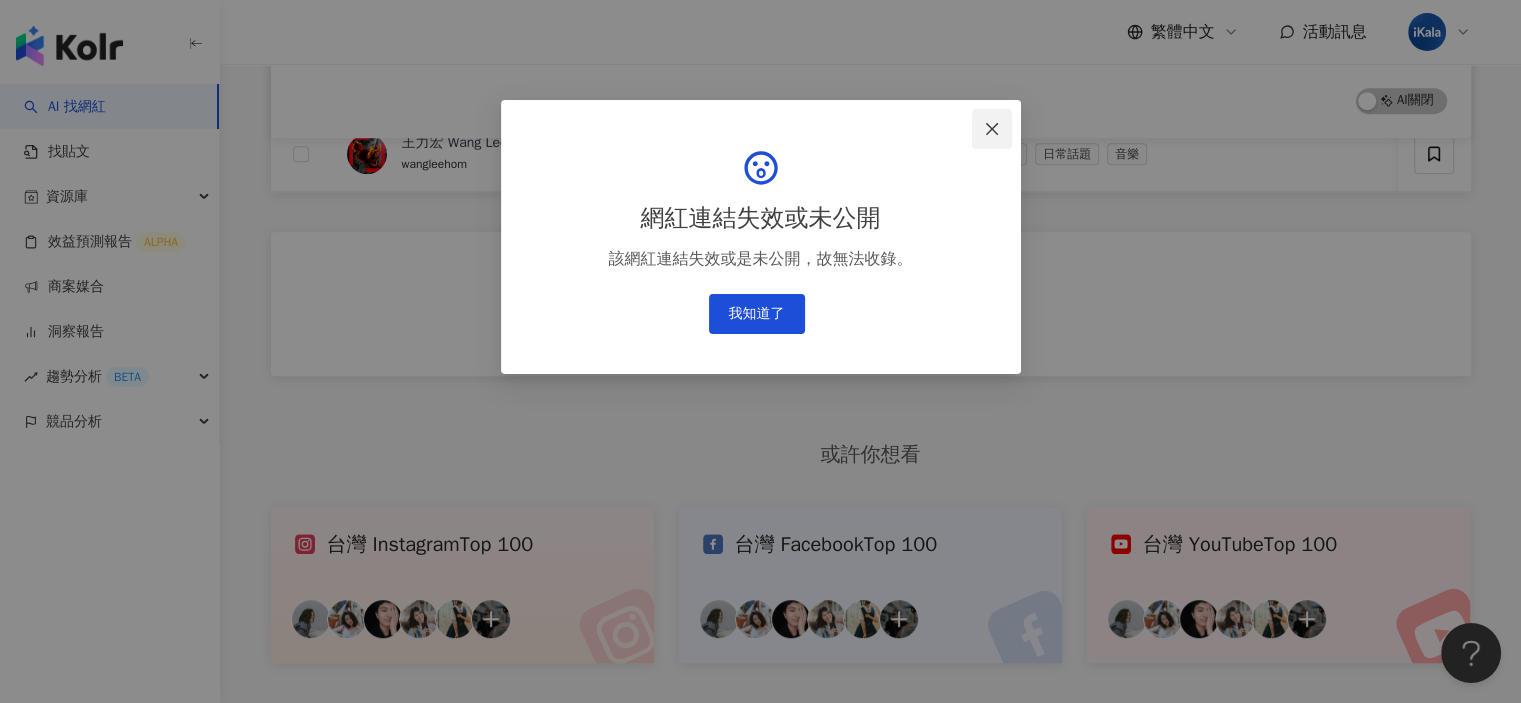 click 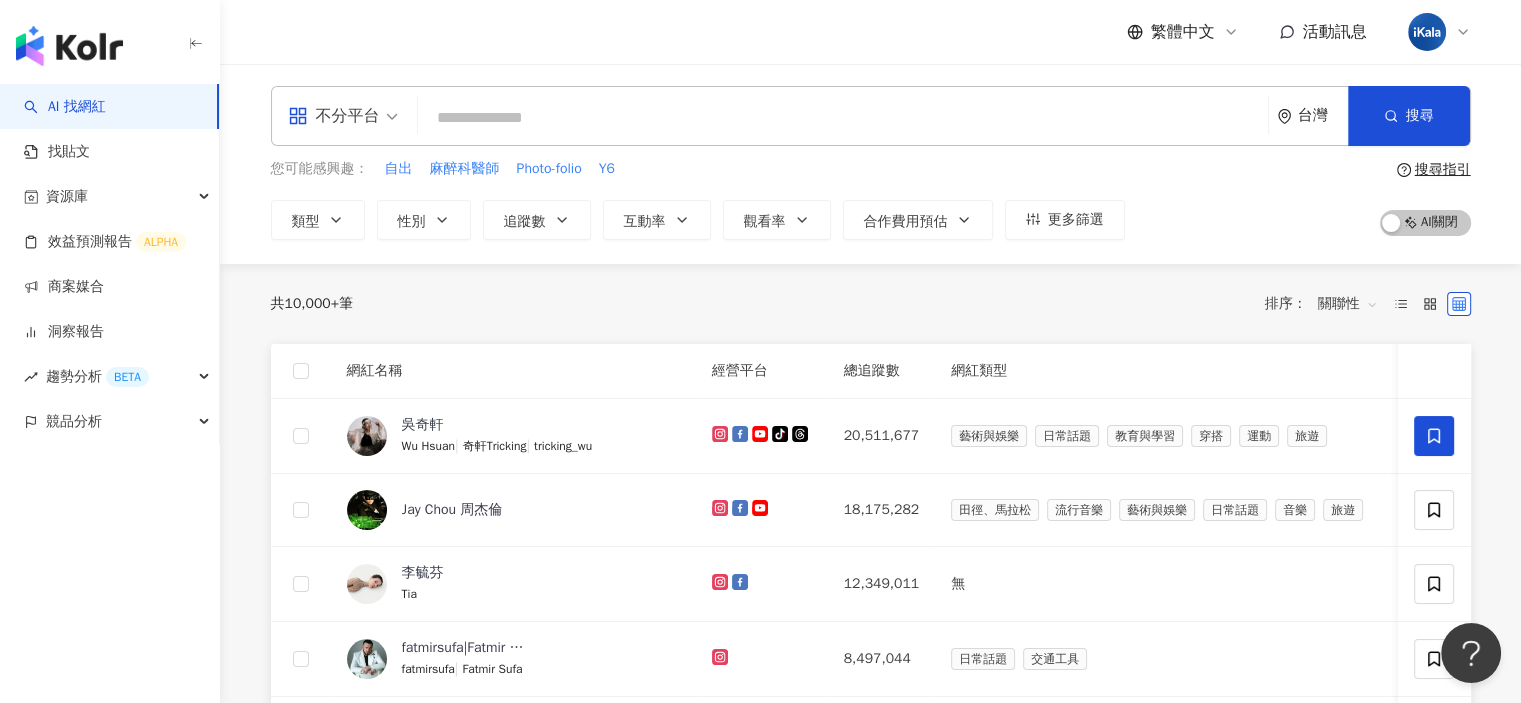 scroll, scrollTop: 0, scrollLeft: 0, axis: both 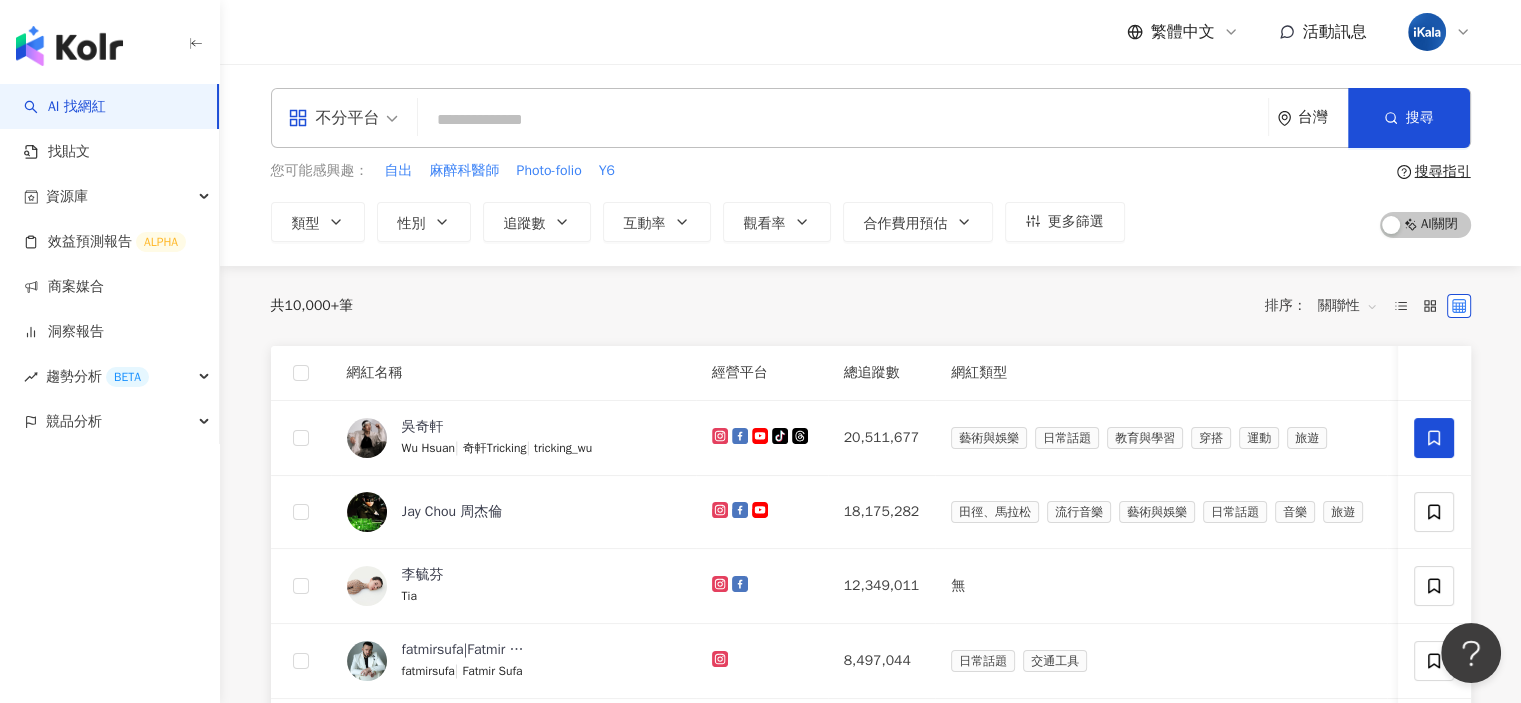 click at bounding box center [843, 120] 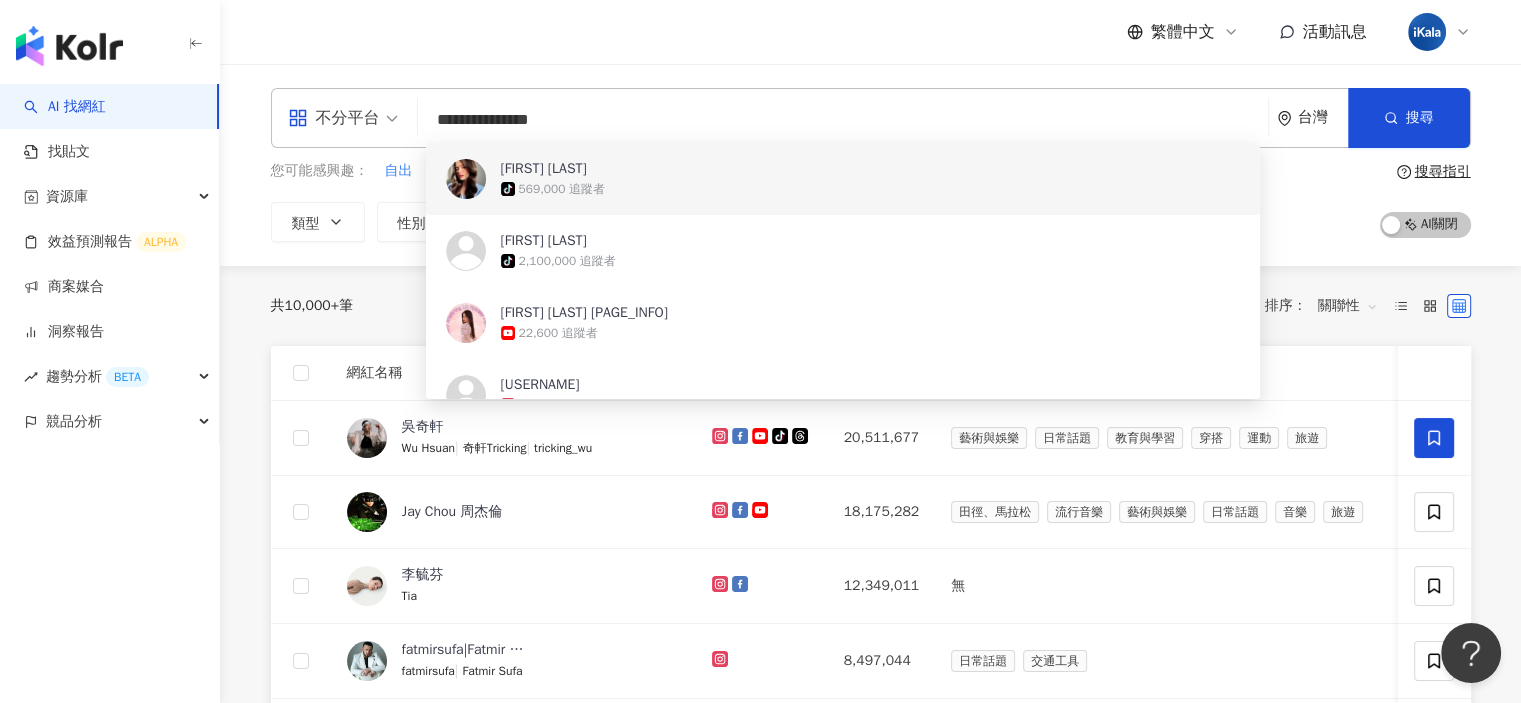 click on "tiktok-icon 569,000   追蹤者" at bounding box center (871, 189) 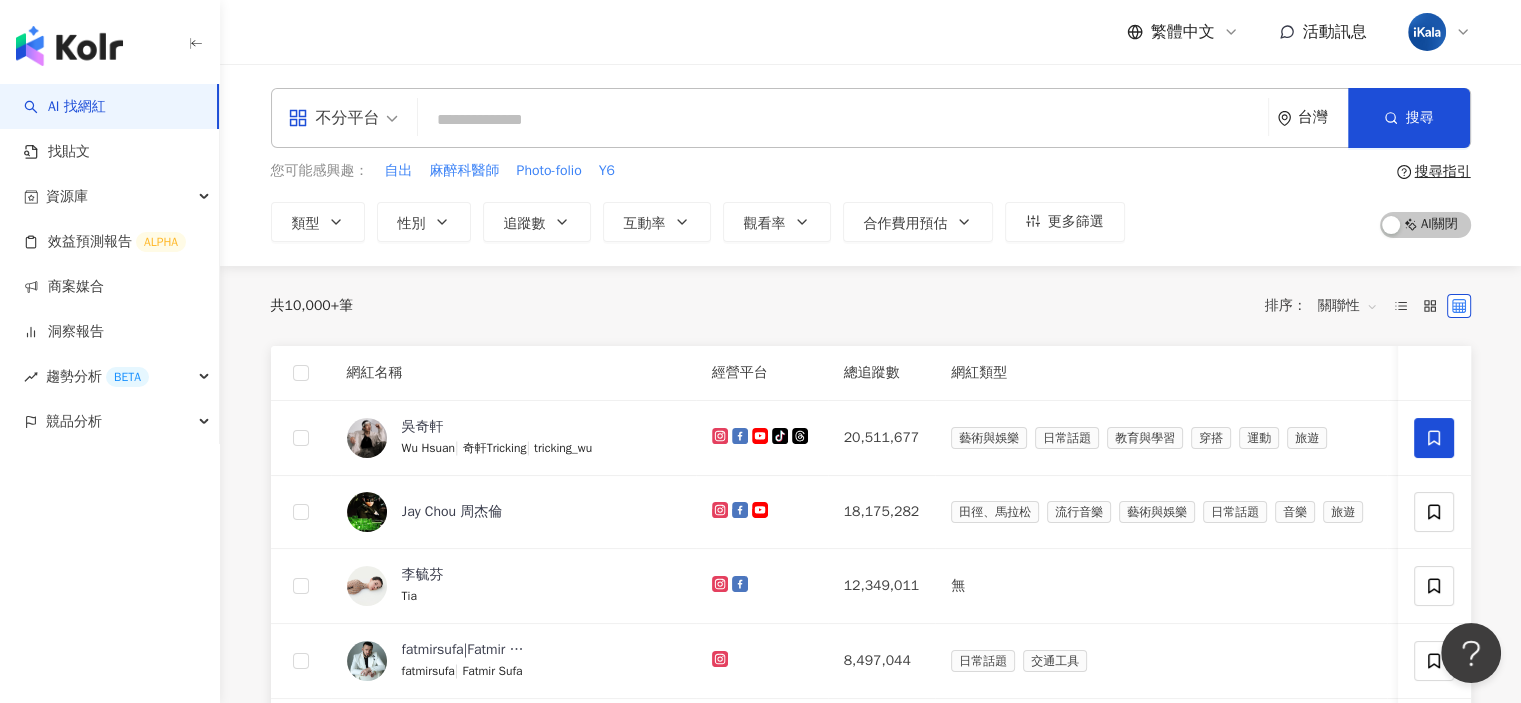 click at bounding box center [843, 120] 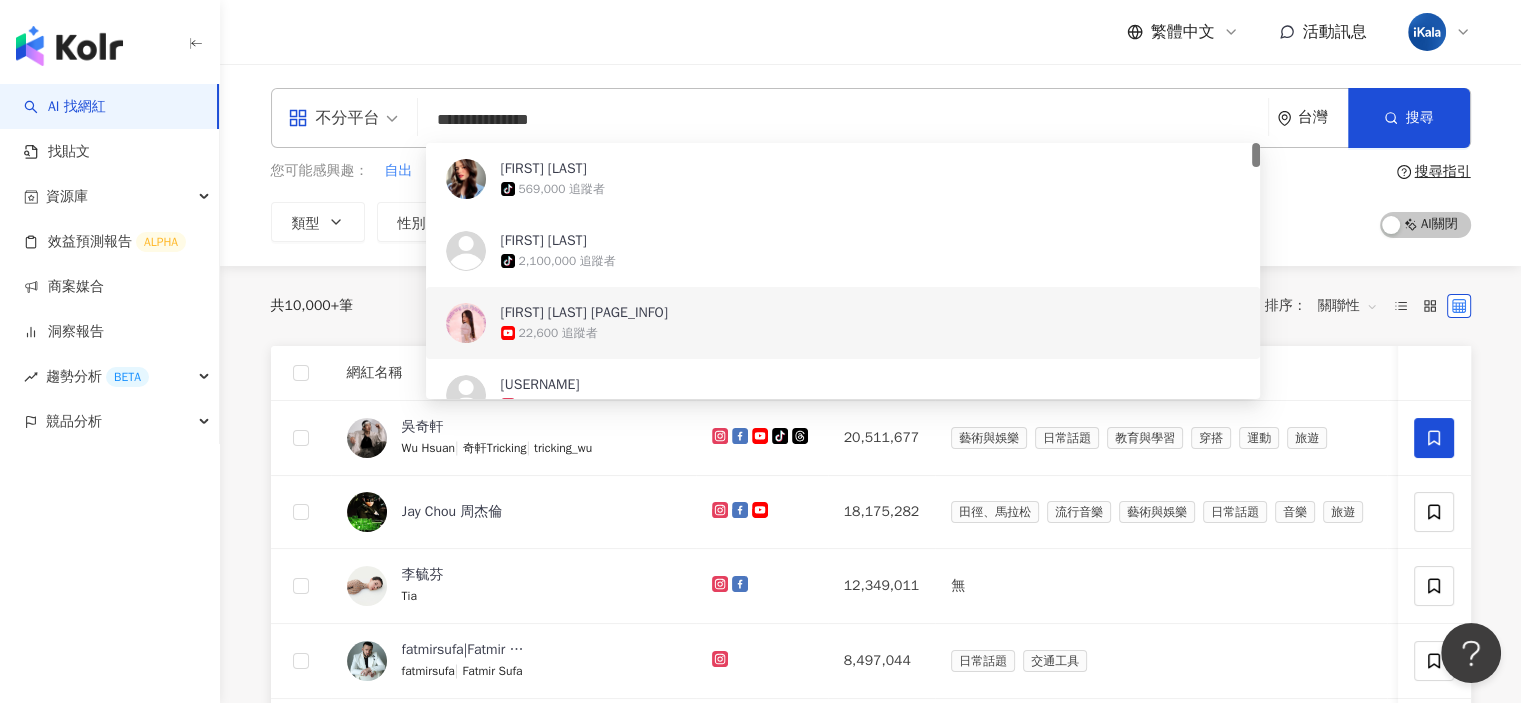 click on "22,600   追蹤者" at bounding box center (871, 333) 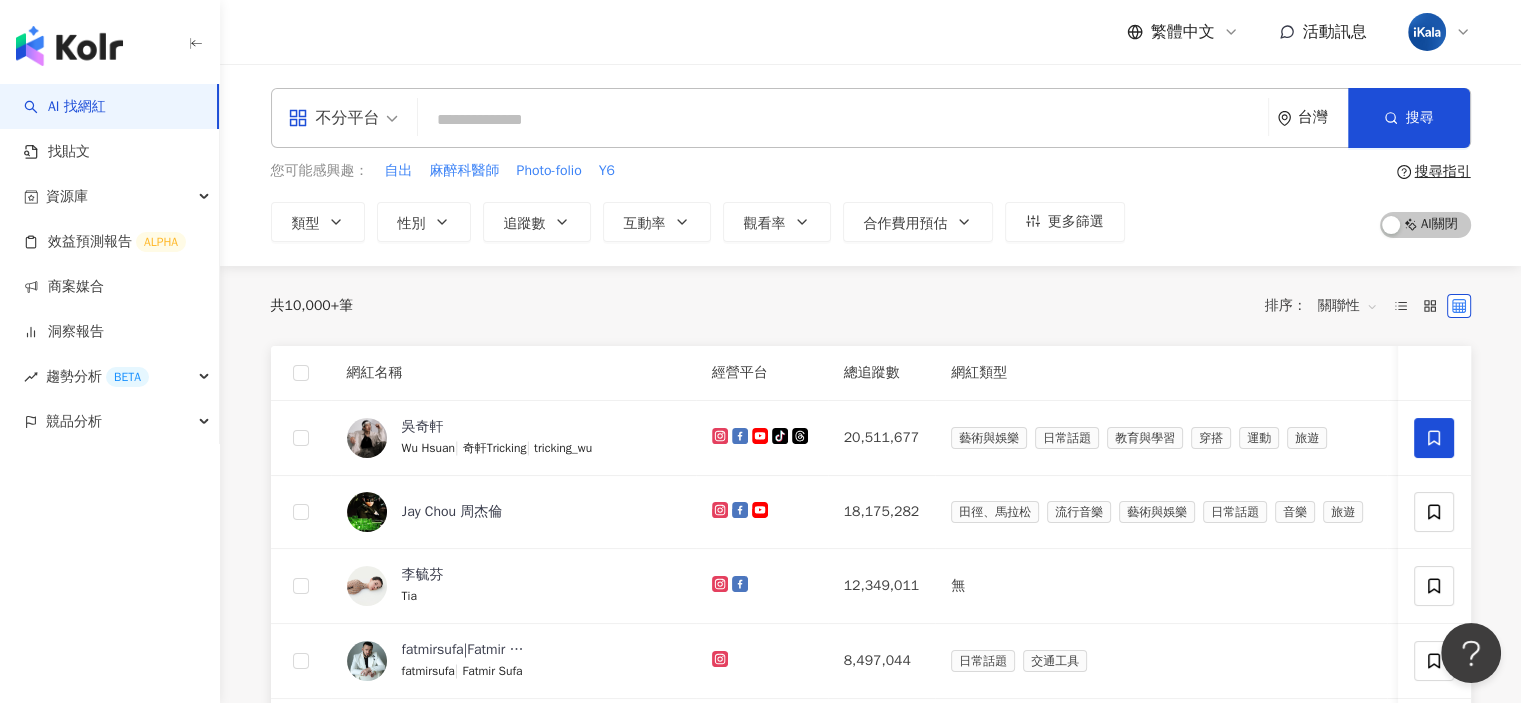 click at bounding box center [843, 120] 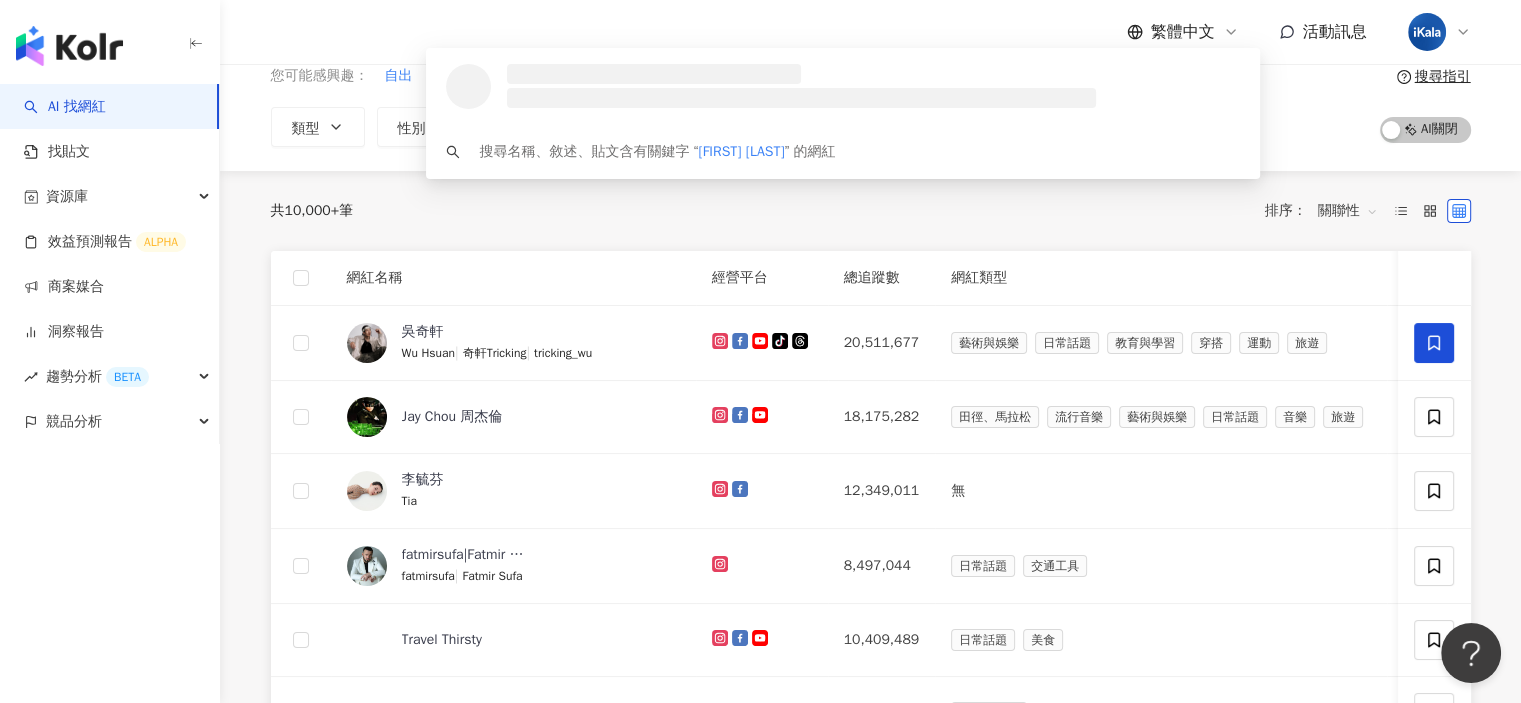 scroll, scrollTop: 100, scrollLeft: 0, axis: vertical 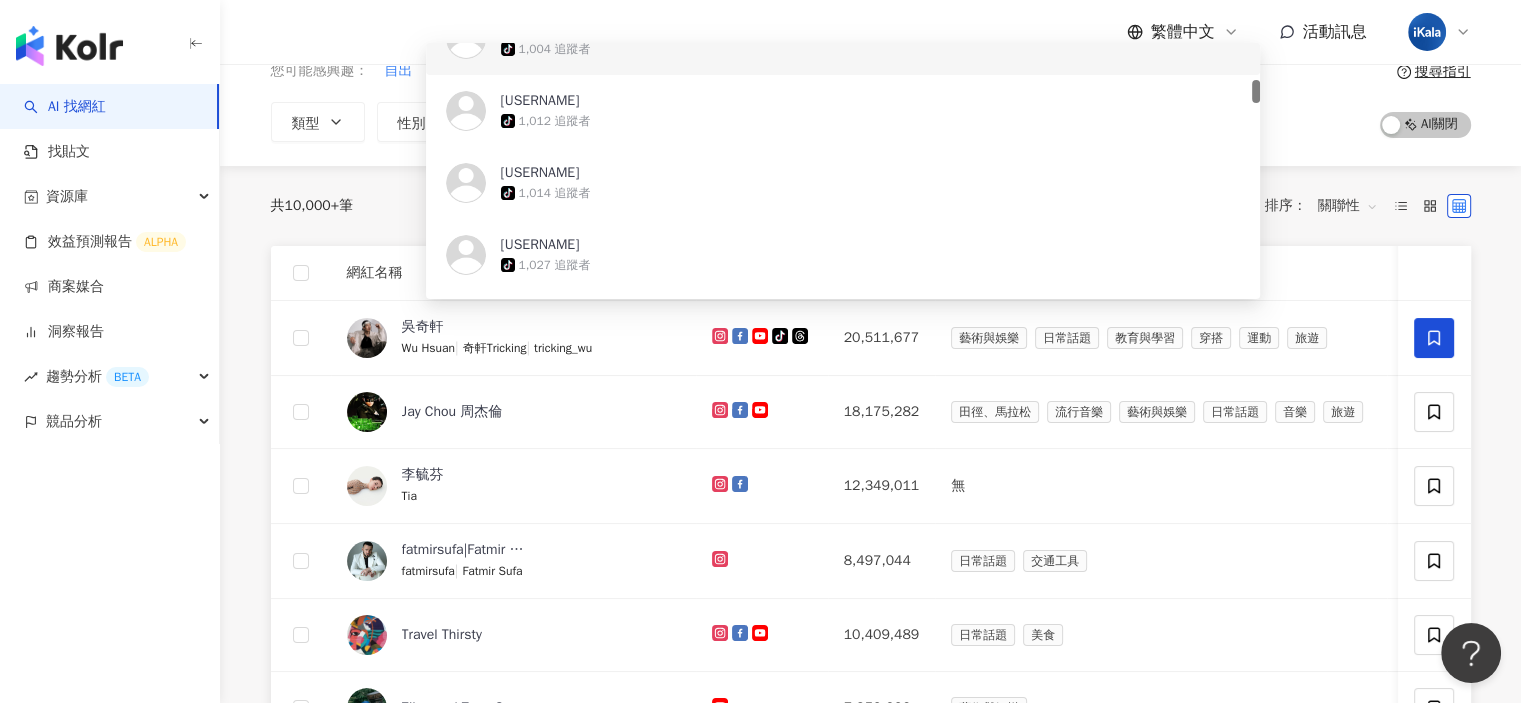 type on "**********" 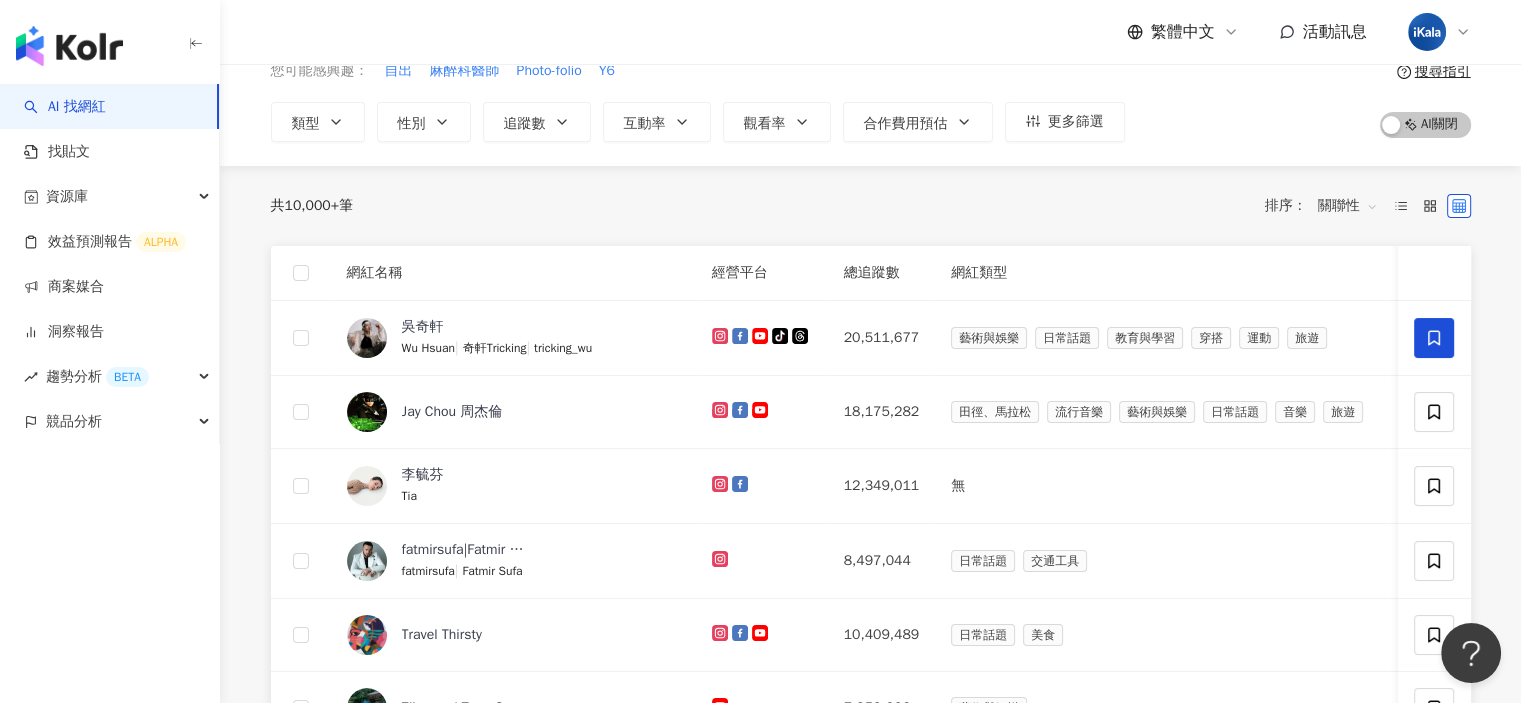 click on "您可能感興趣： 自出  麻醉科醫師  Photo-folio  Y6  類型 性別 追蹤數 互動率 觀看率 合作費用預估  更多篩選 搜尋指引 AI  開啟 AI  關閉" at bounding box center [871, 101] 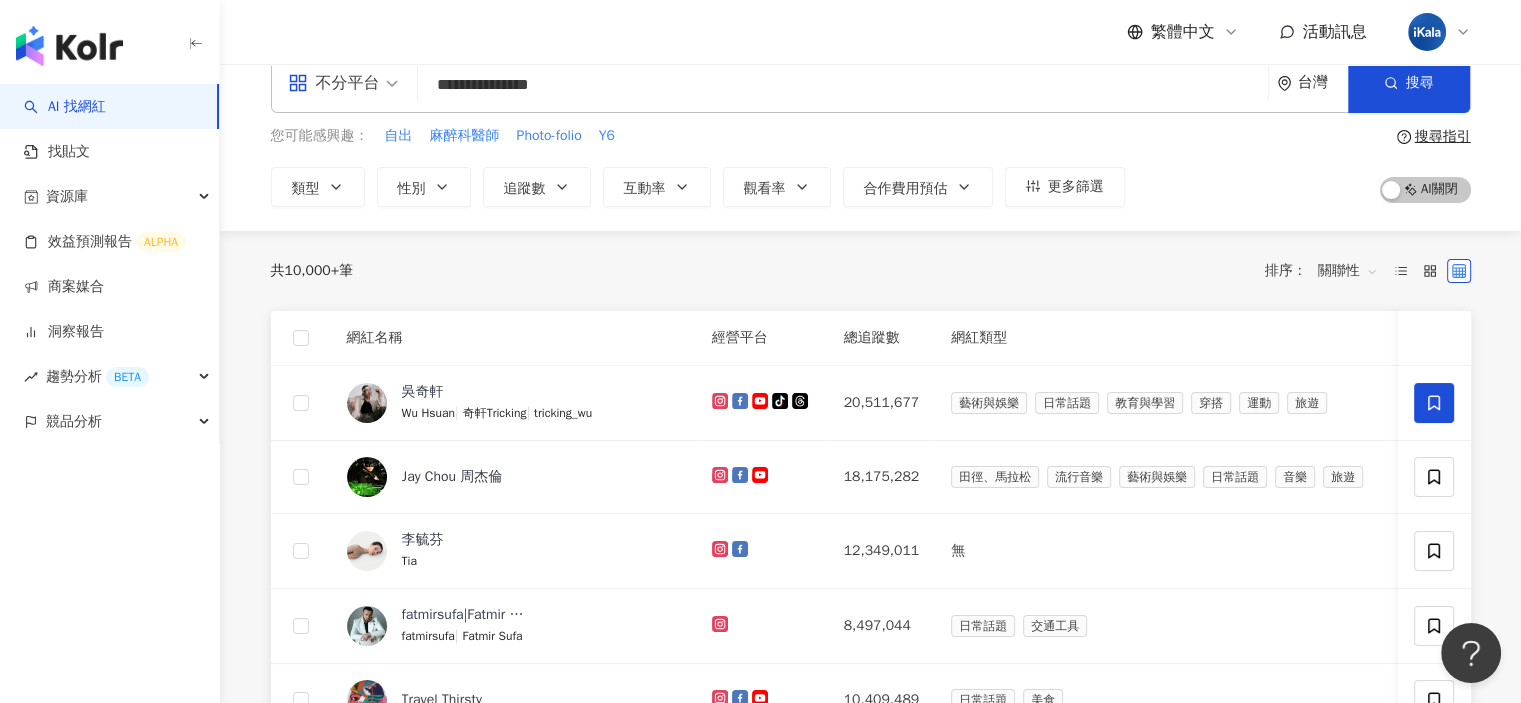 scroll, scrollTop: 0, scrollLeft: 0, axis: both 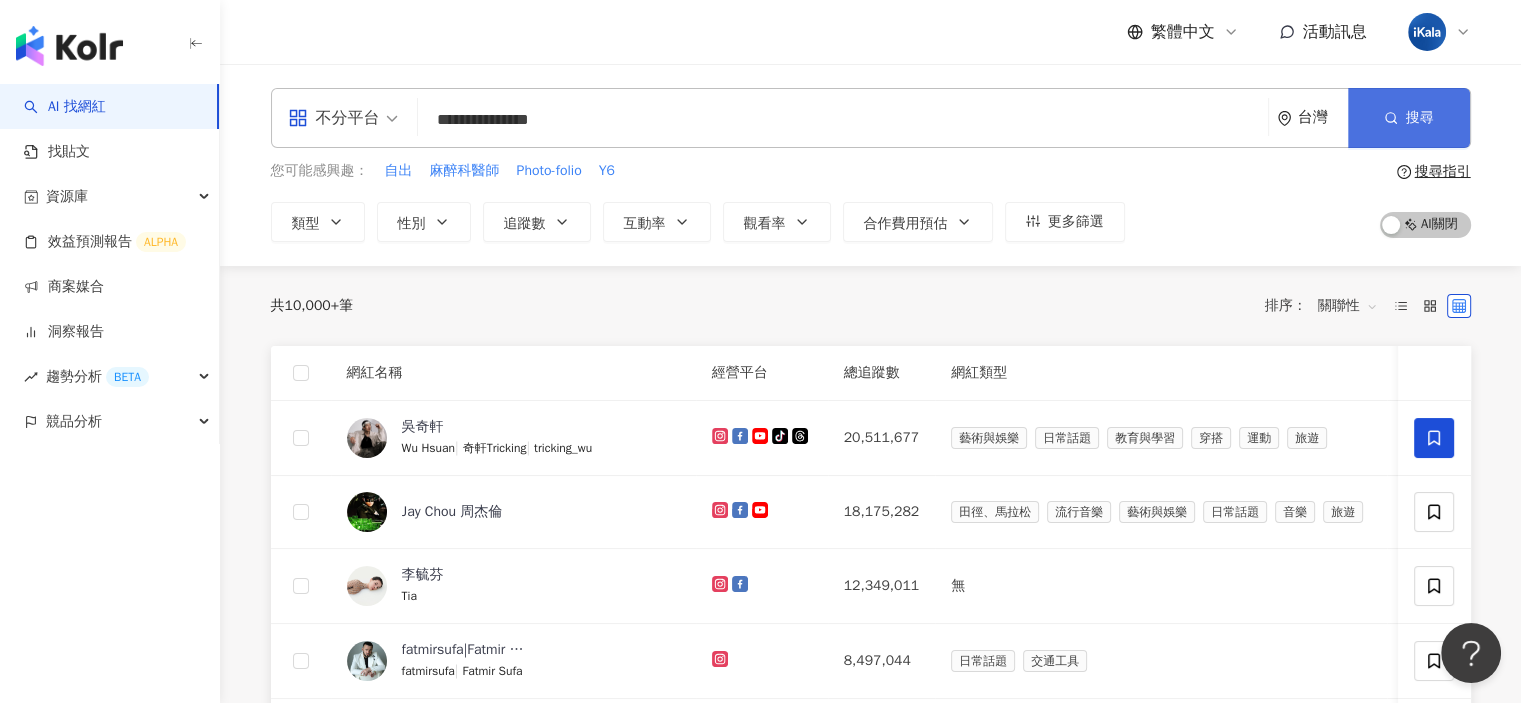 click on "搜尋" at bounding box center [1409, 118] 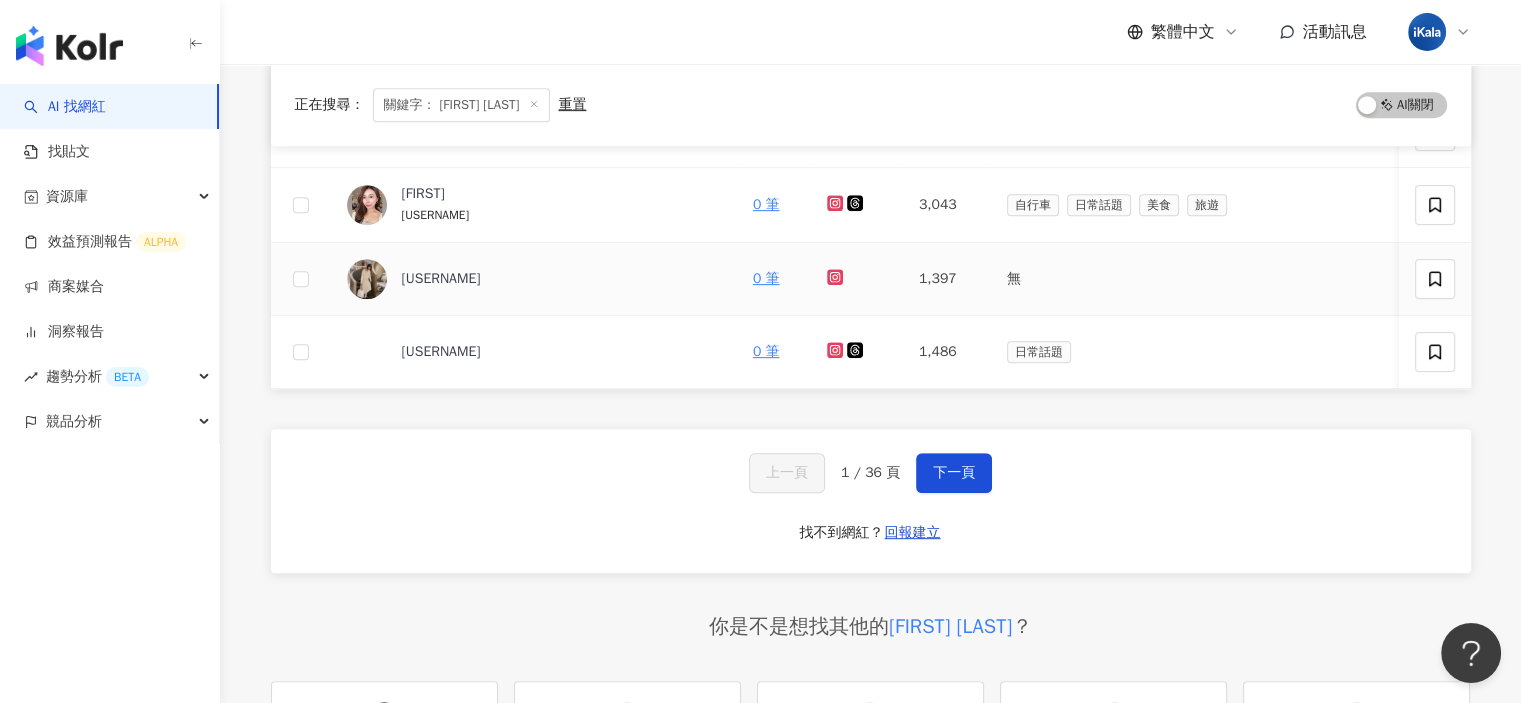 scroll, scrollTop: 900, scrollLeft: 0, axis: vertical 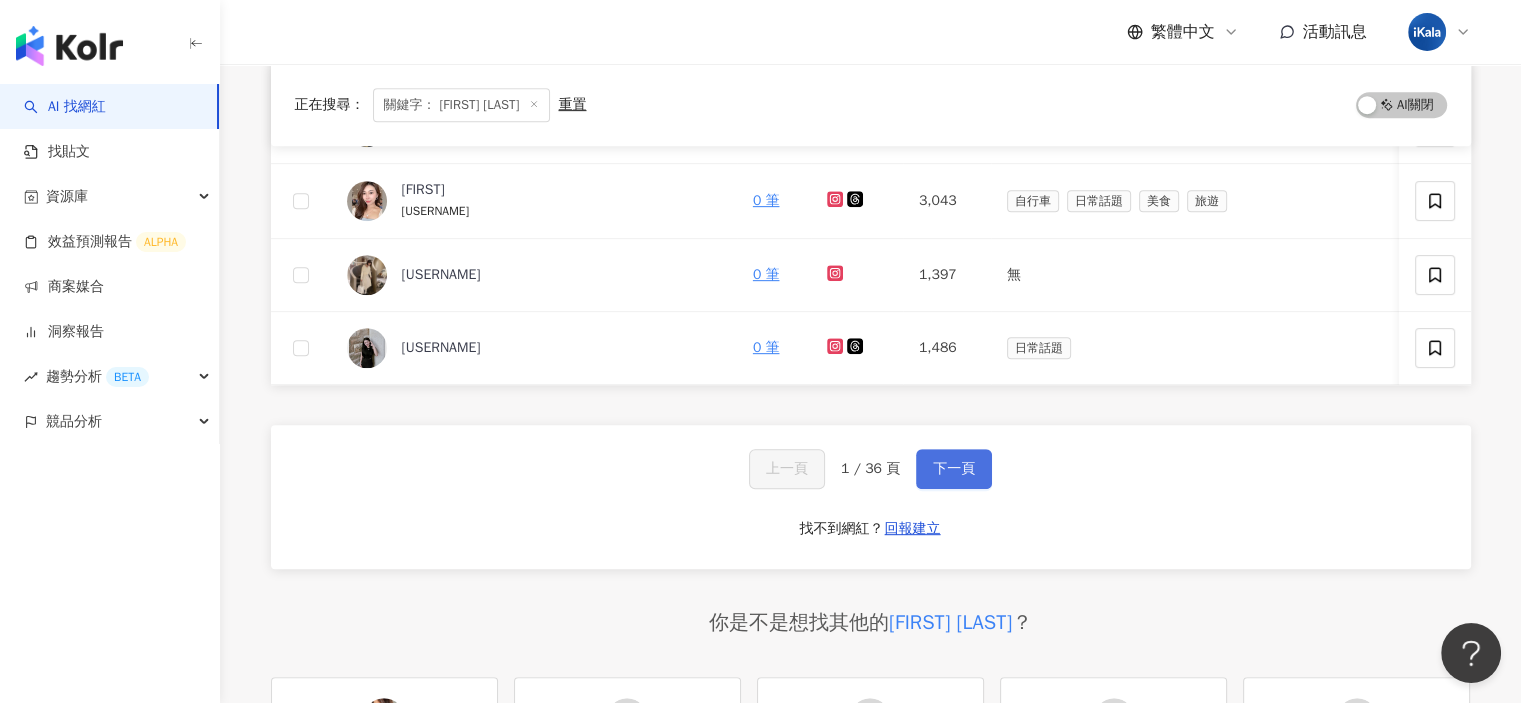 click on "下一頁" at bounding box center (954, 469) 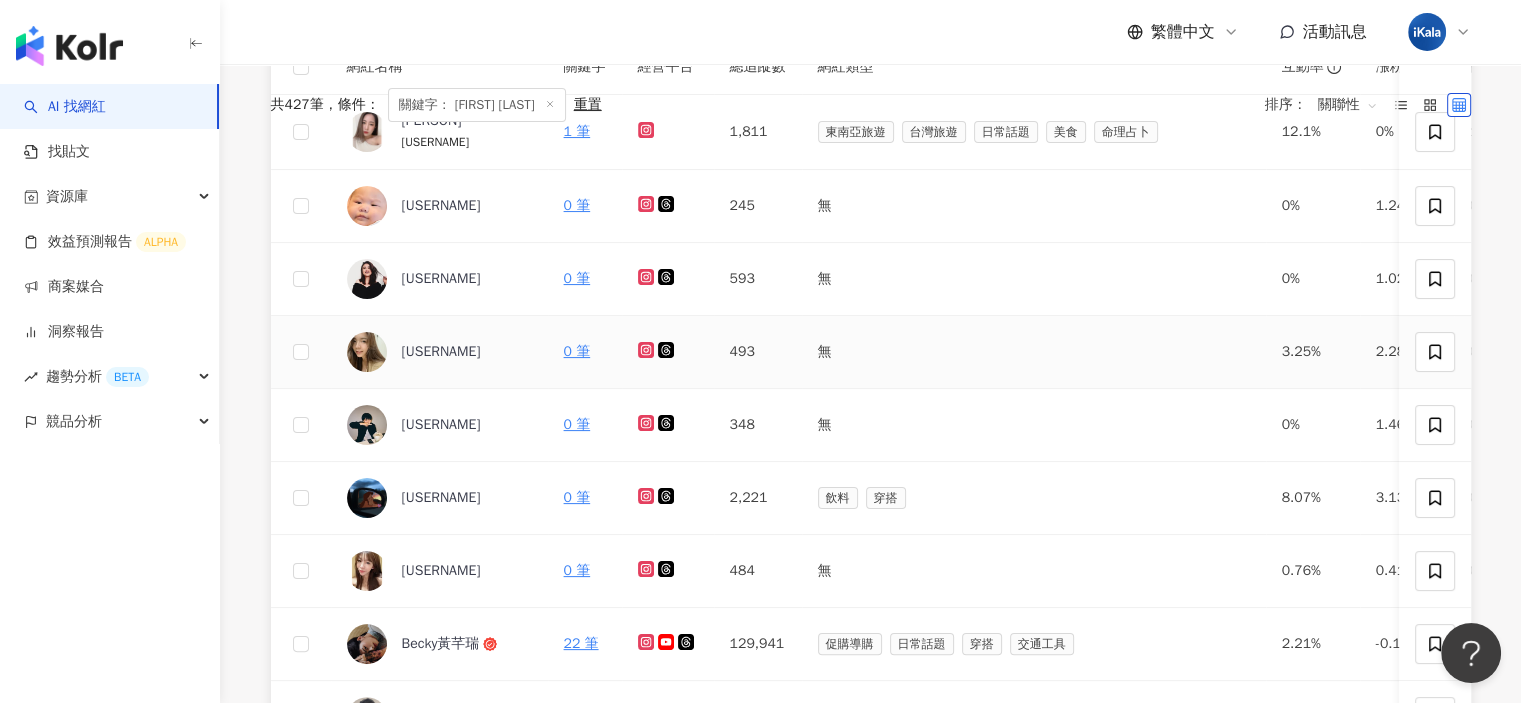 scroll, scrollTop: 0, scrollLeft: 0, axis: both 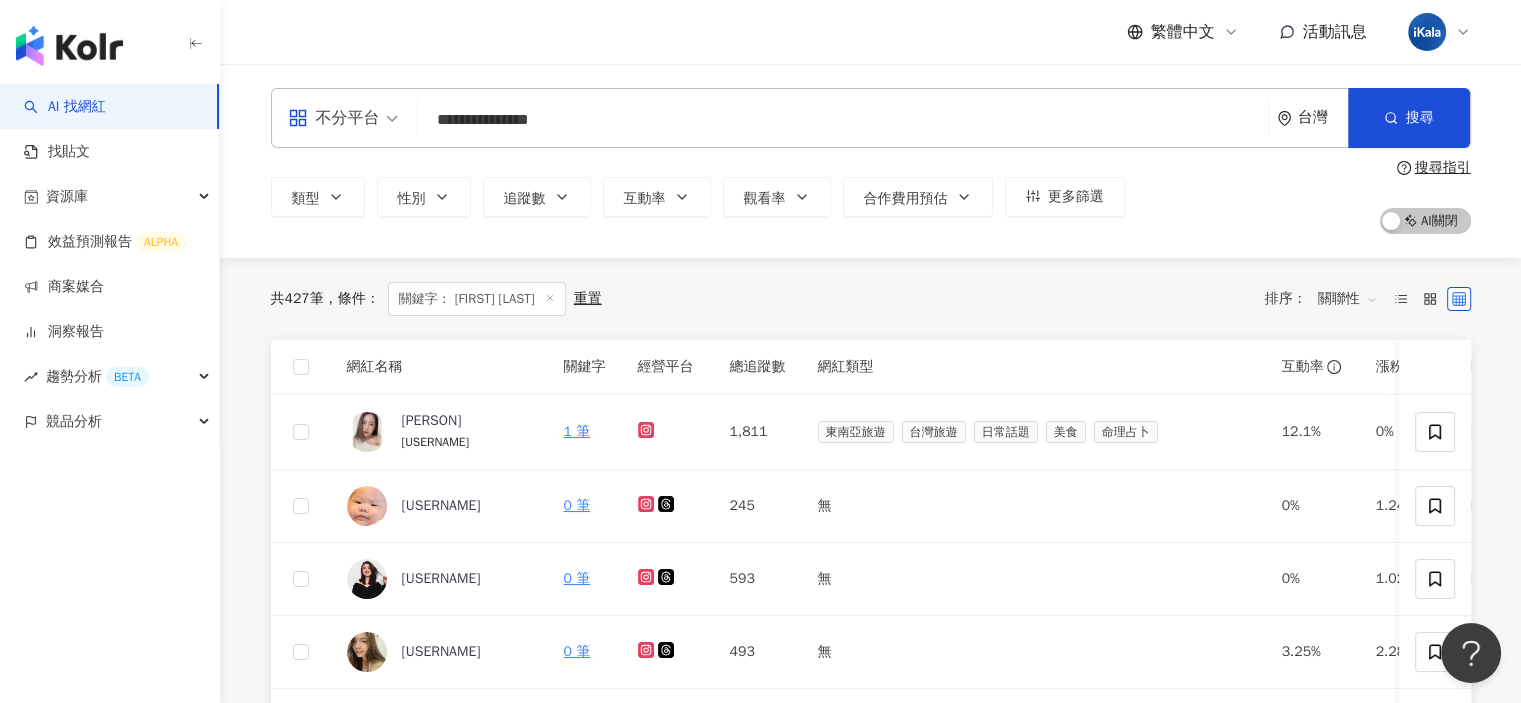 click on "台灣" at bounding box center [1323, 117] 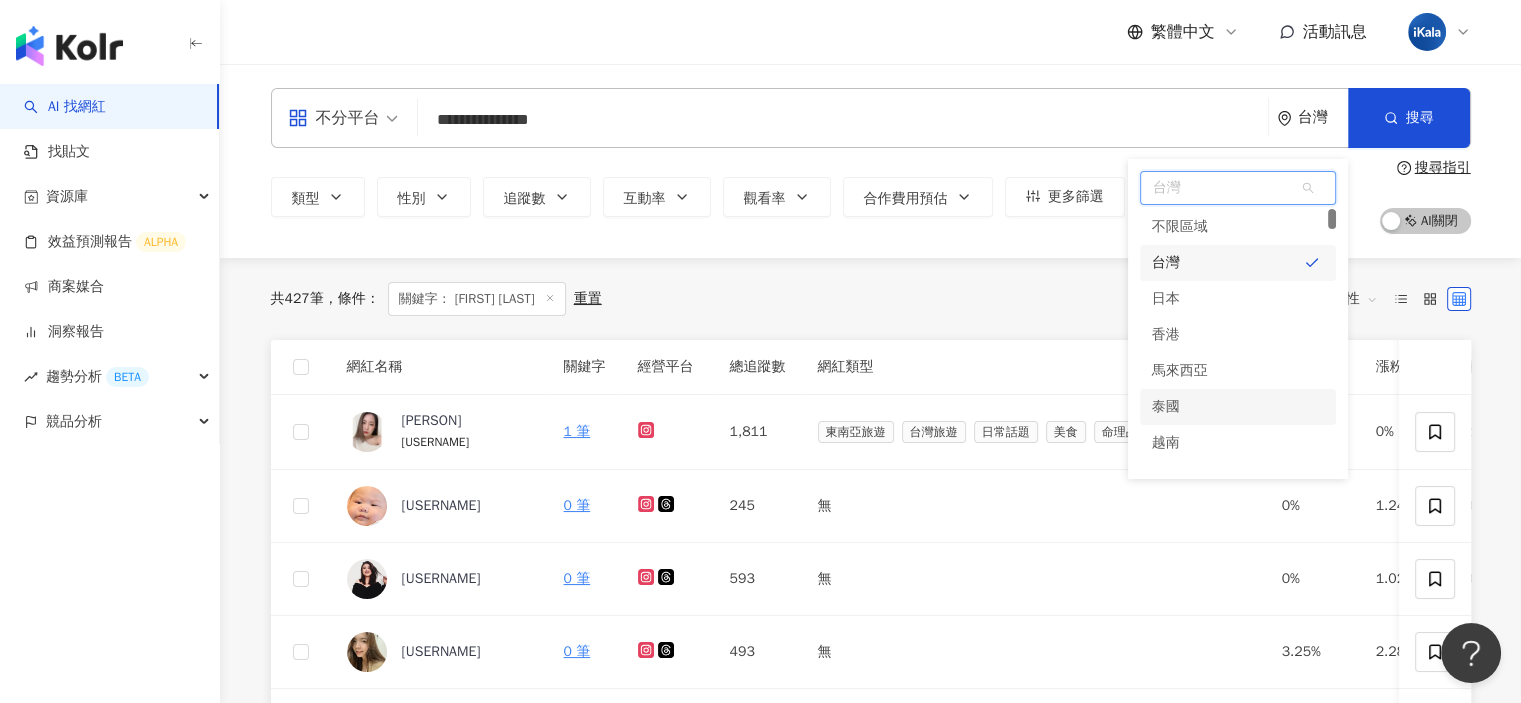 click on "泰國" at bounding box center [1238, 407] 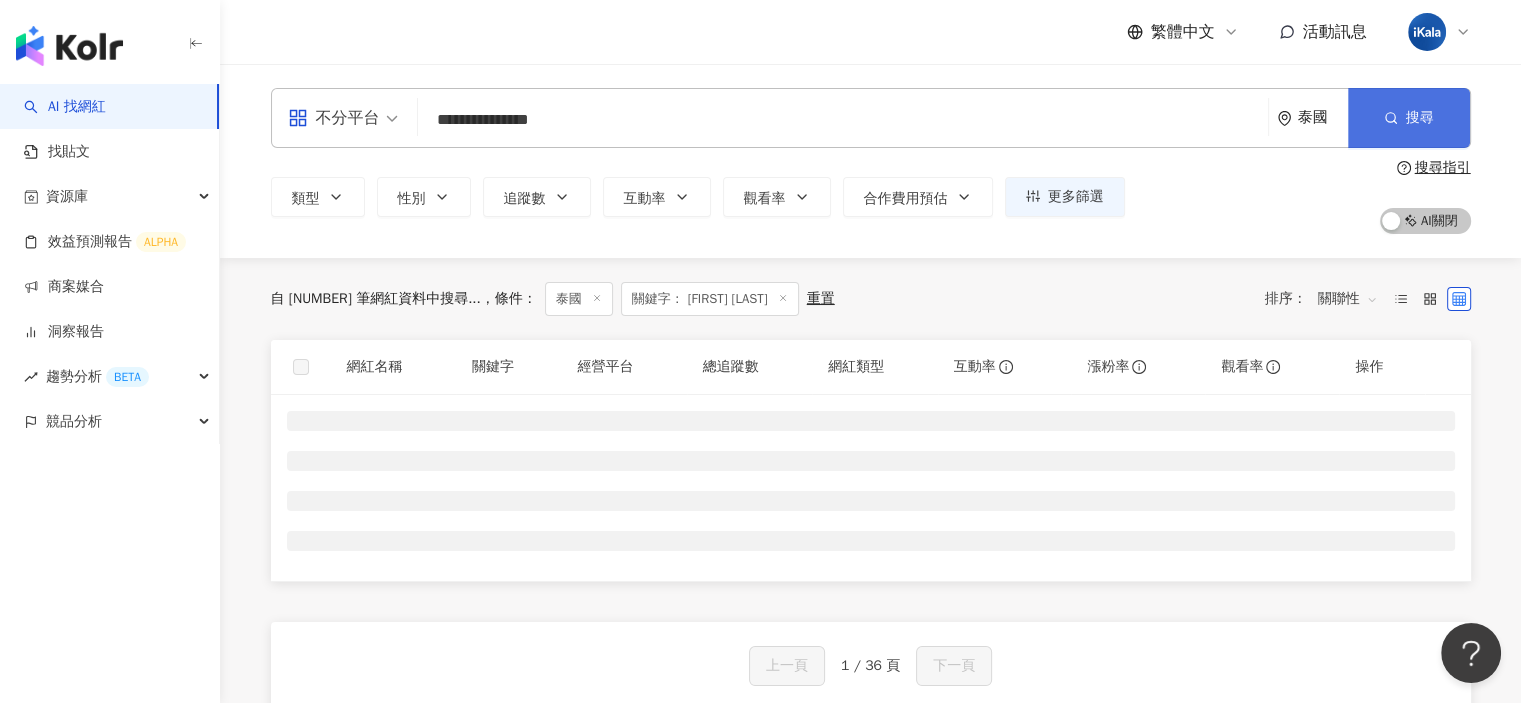 scroll, scrollTop: 0, scrollLeft: 0, axis: both 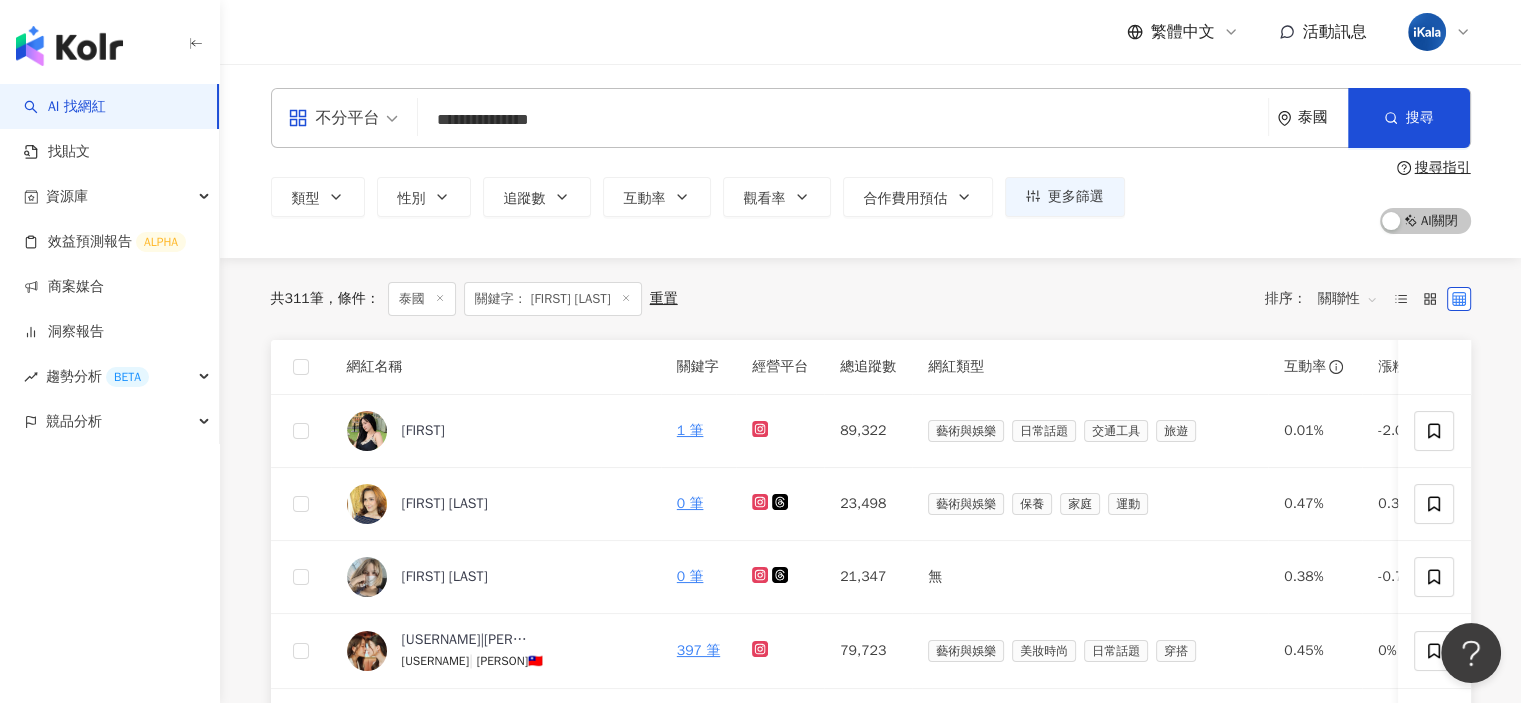 click on "類型 性別 追蹤數 互動率 觀看率 合作費用預估  更多篩選 搜尋指引 AI  開啟 AI  關閉" at bounding box center (871, 197) 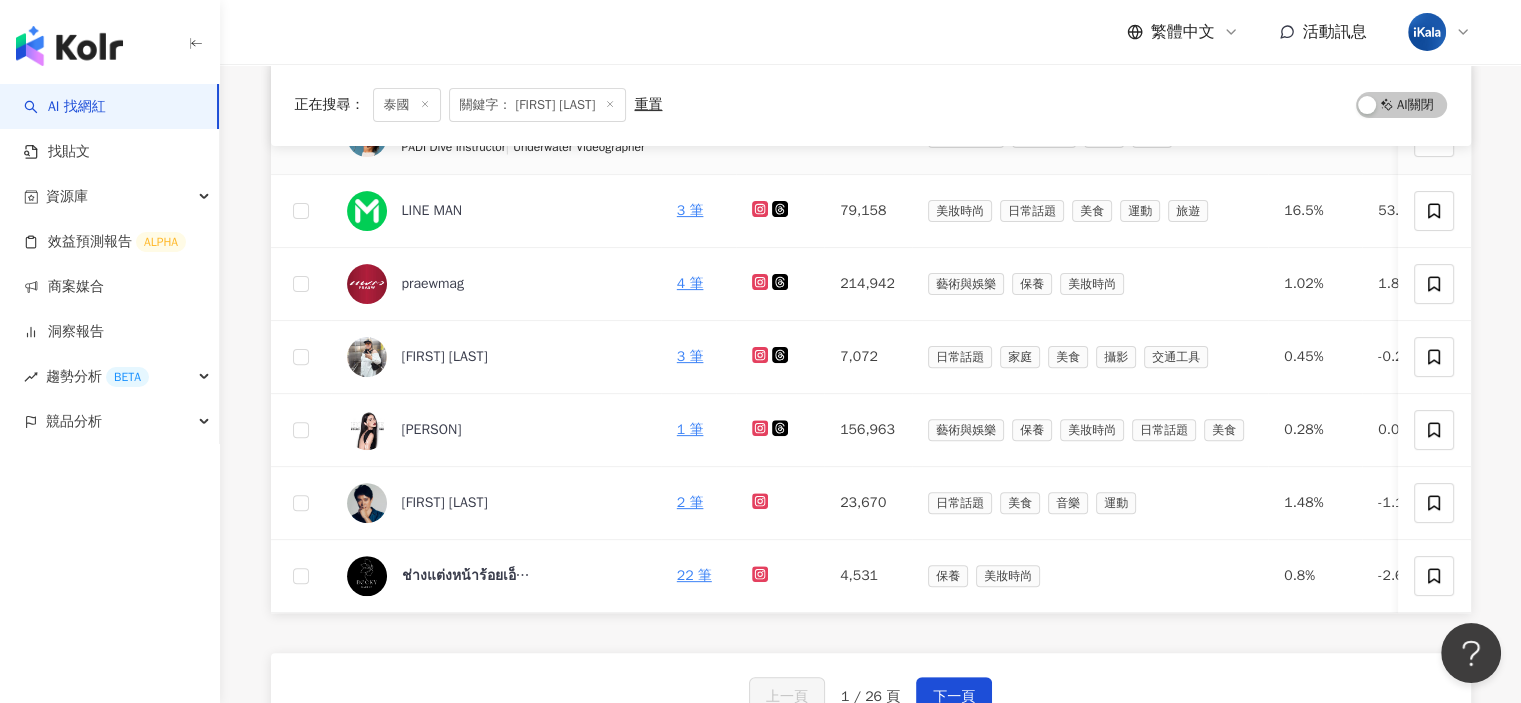 scroll, scrollTop: 600, scrollLeft: 0, axis: vertical 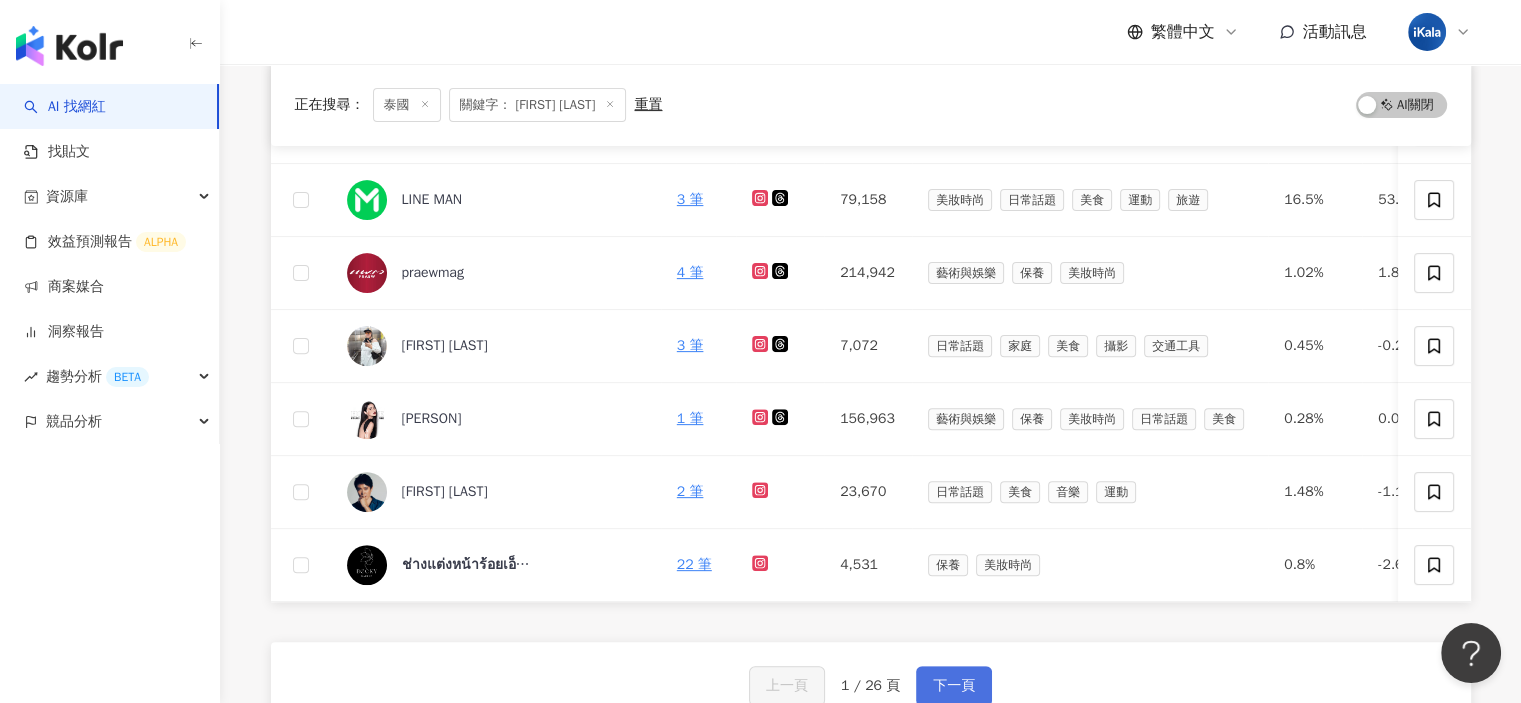 click on "下一頁" at bounding box center [954, 686] 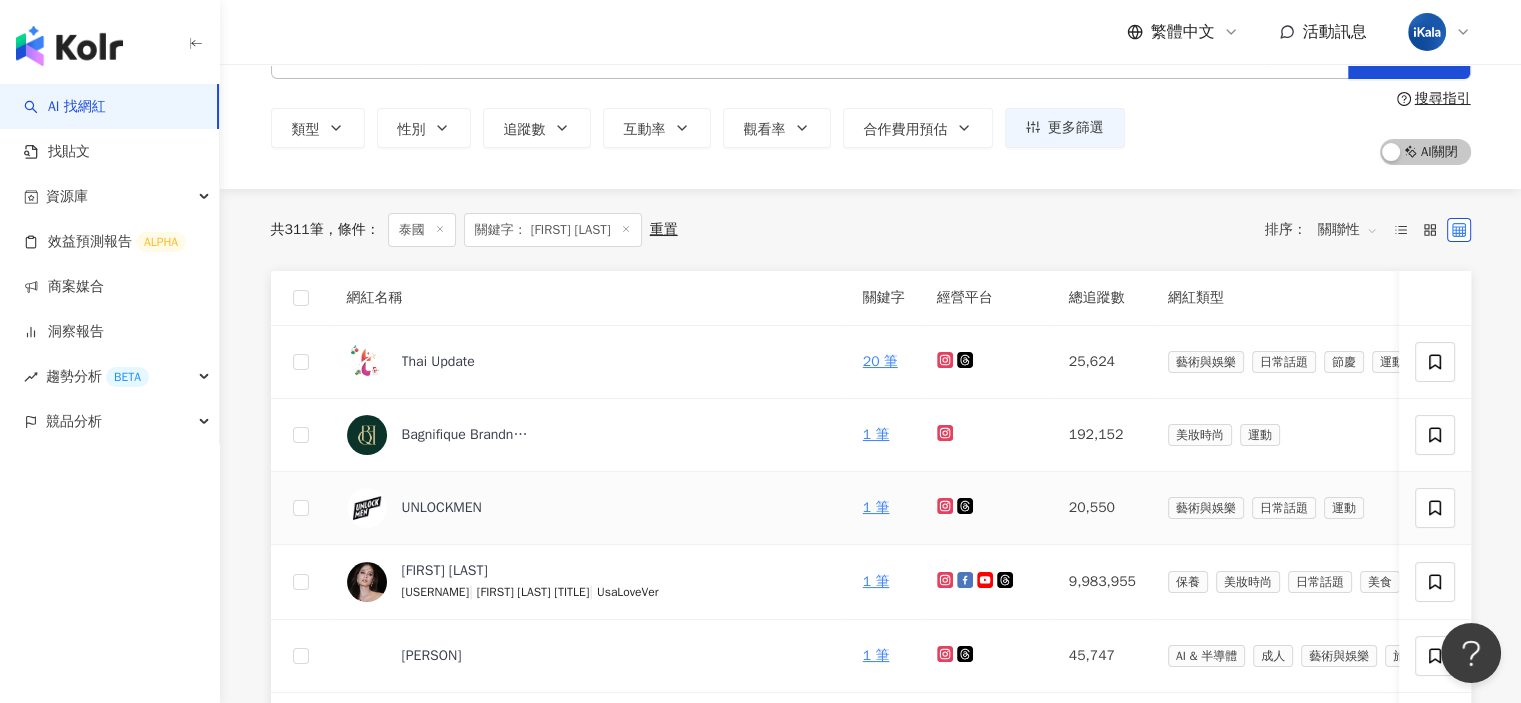 scroll, scrollTop: 0, scrollLeft: 0, axis: both 